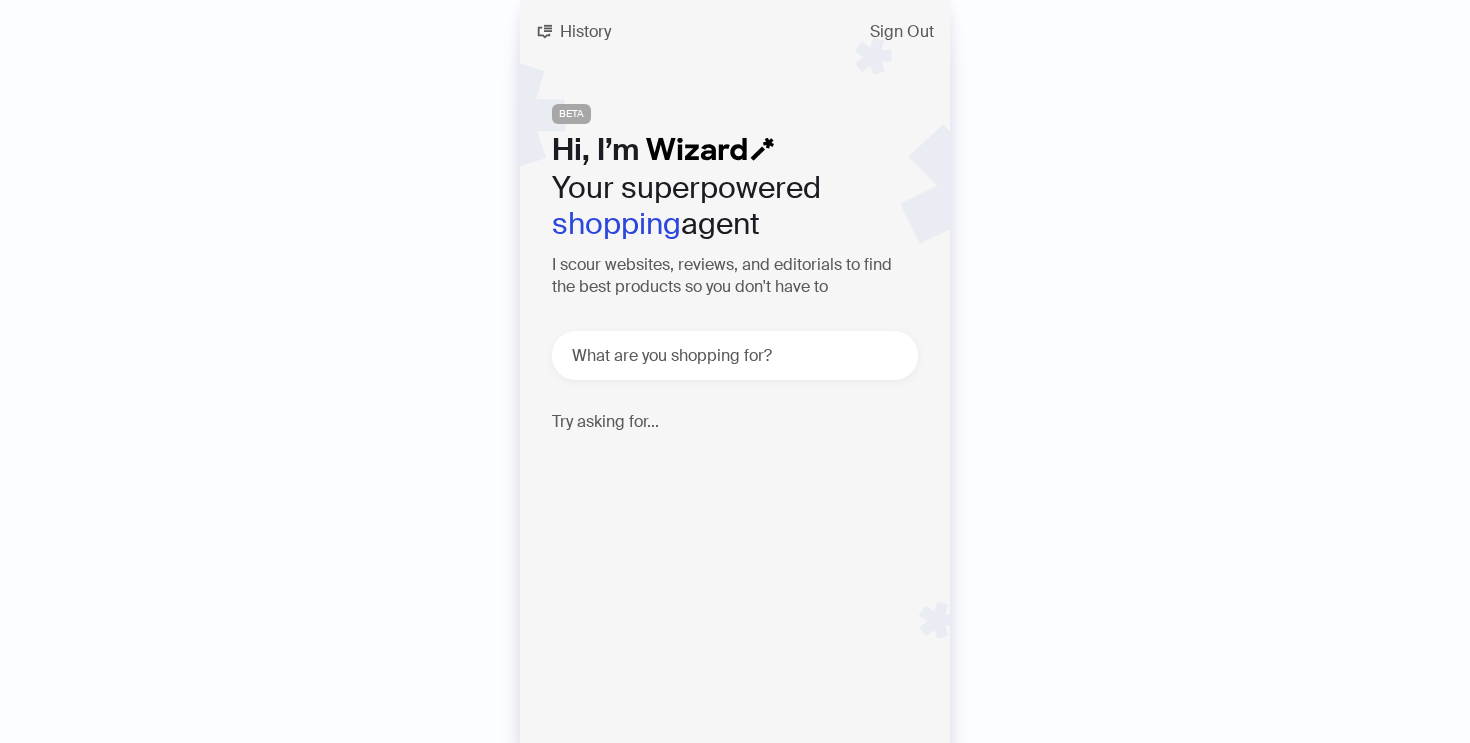 scroll, scrollTop: 0, scrollLeft: 0, axis: both 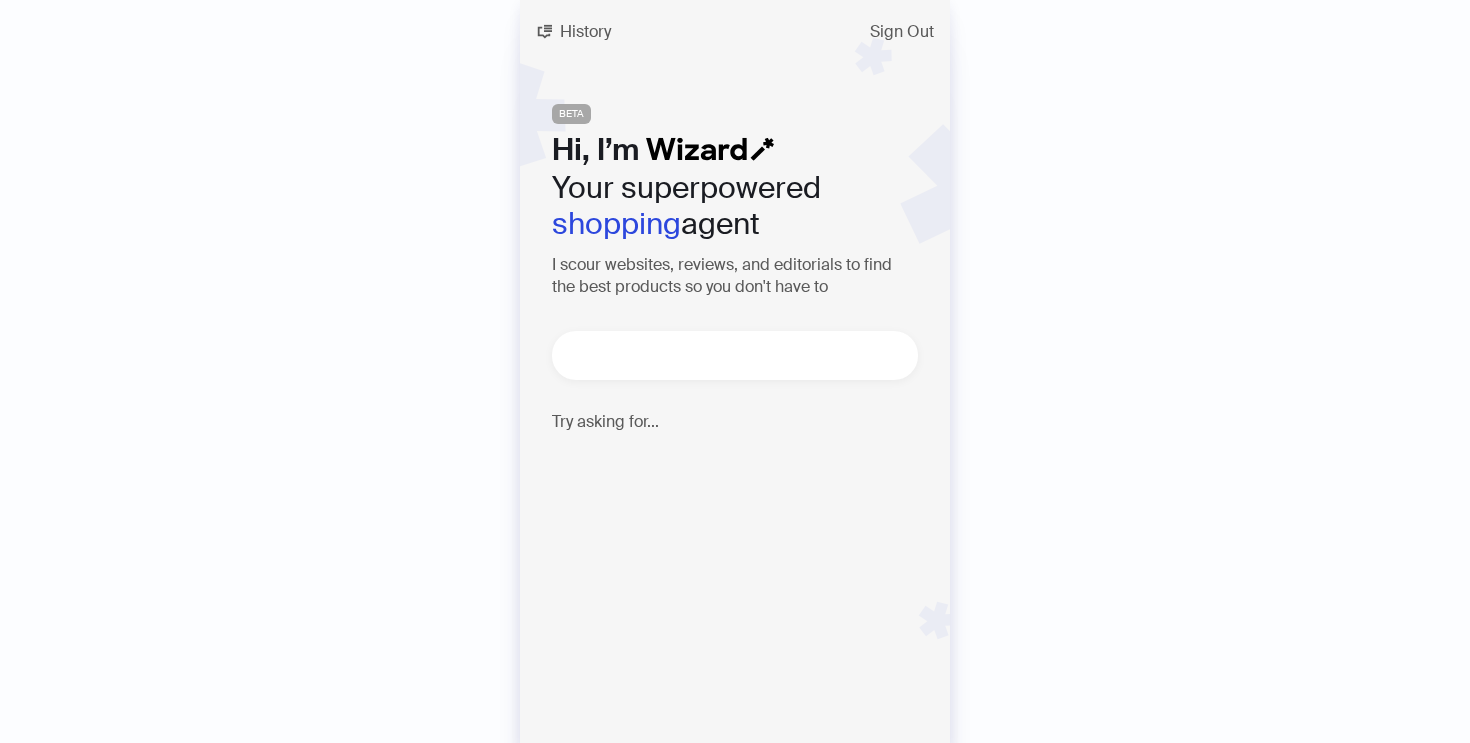 click at bounding box center [743, 355] 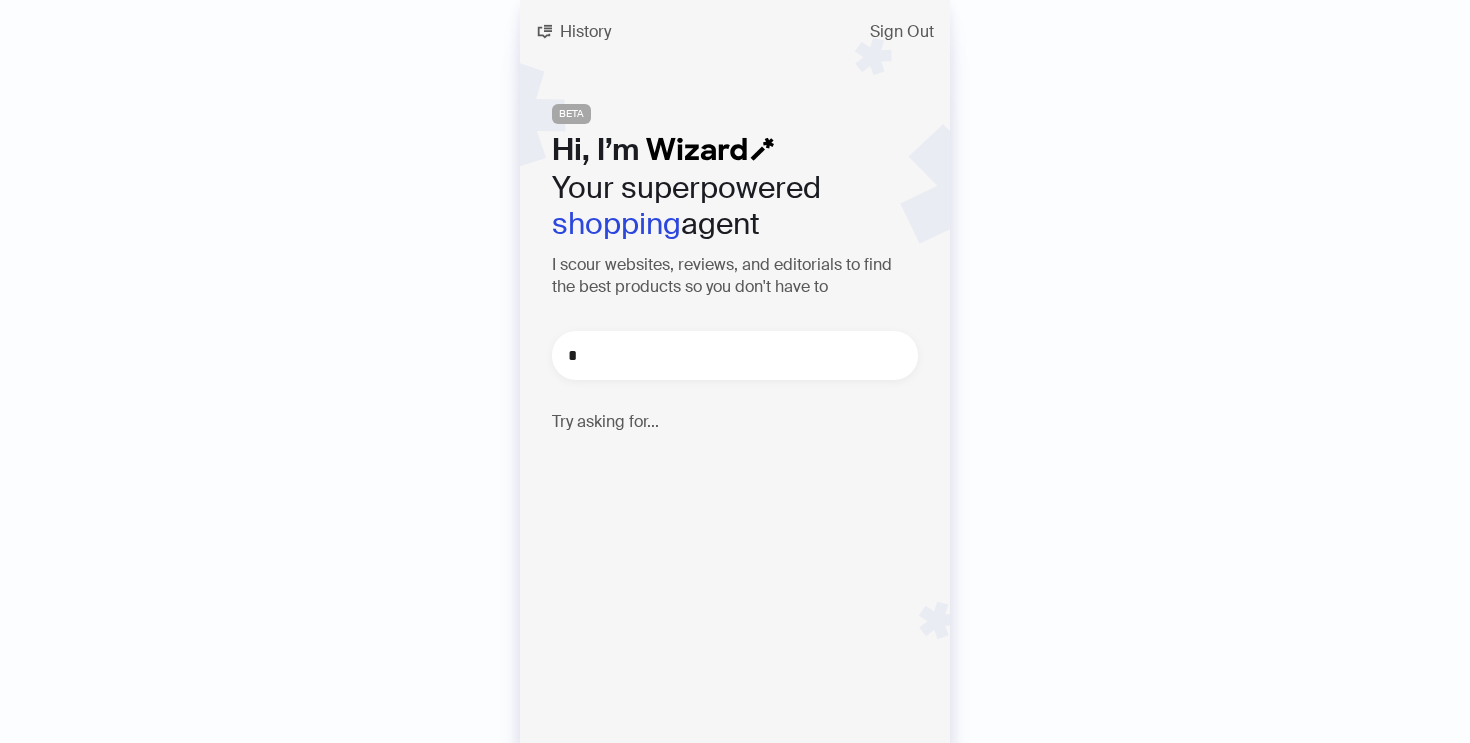 type on "**" 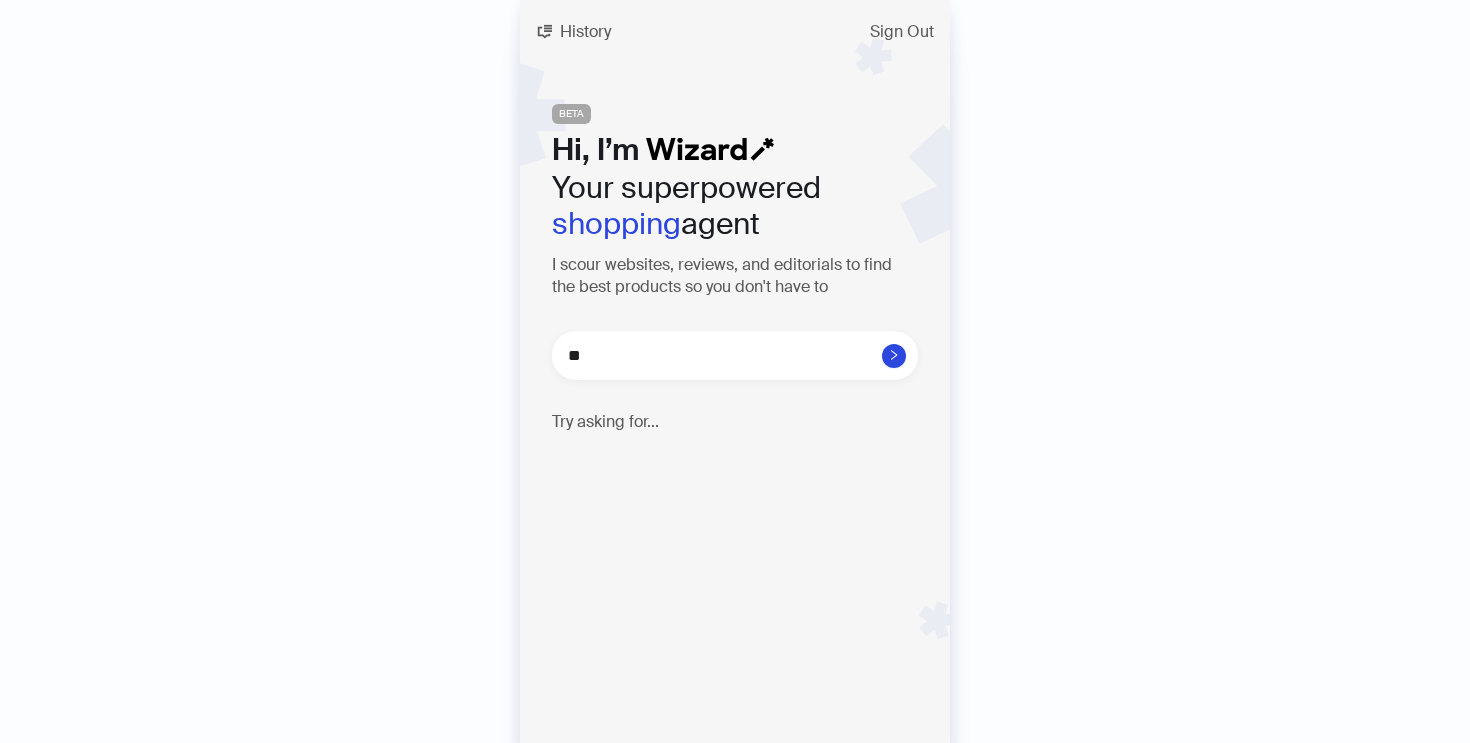 type on "***" 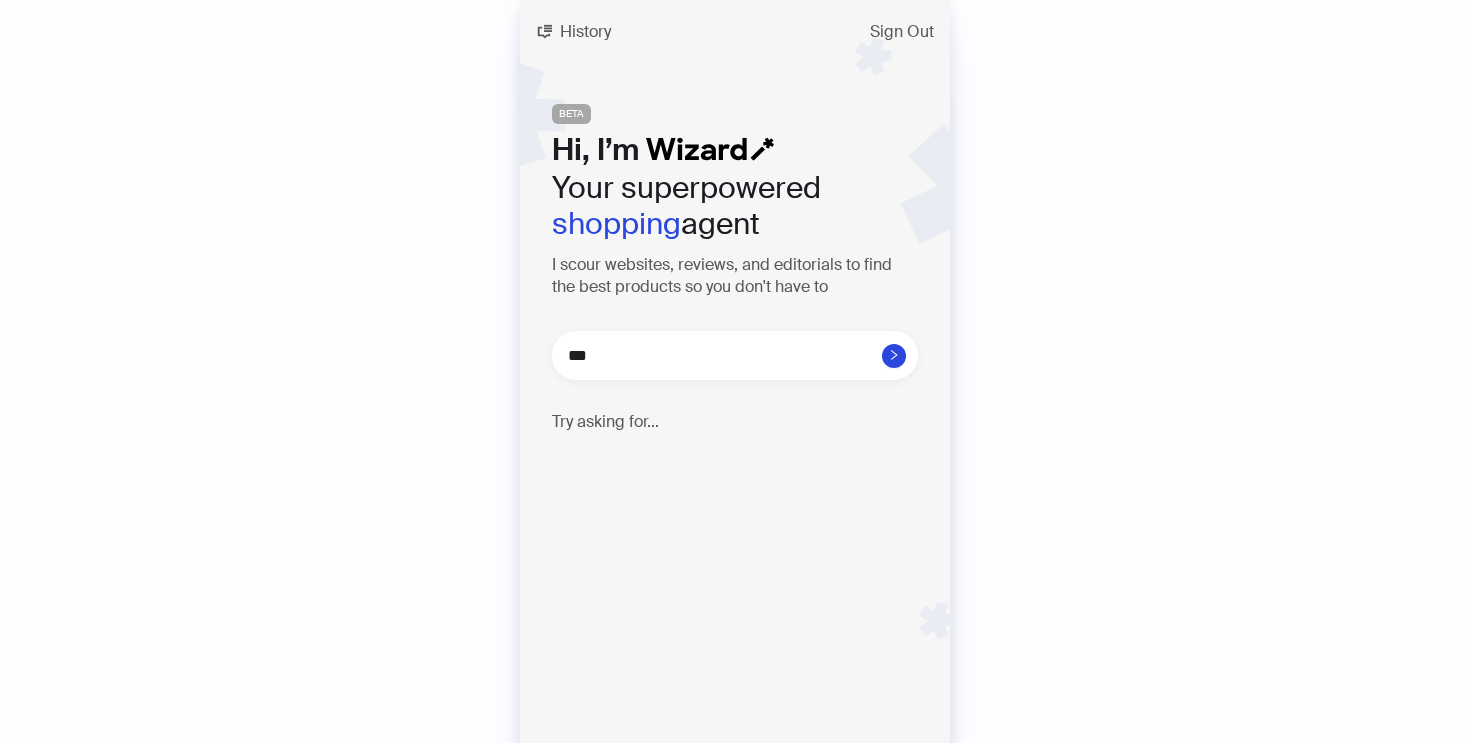 type on "****" 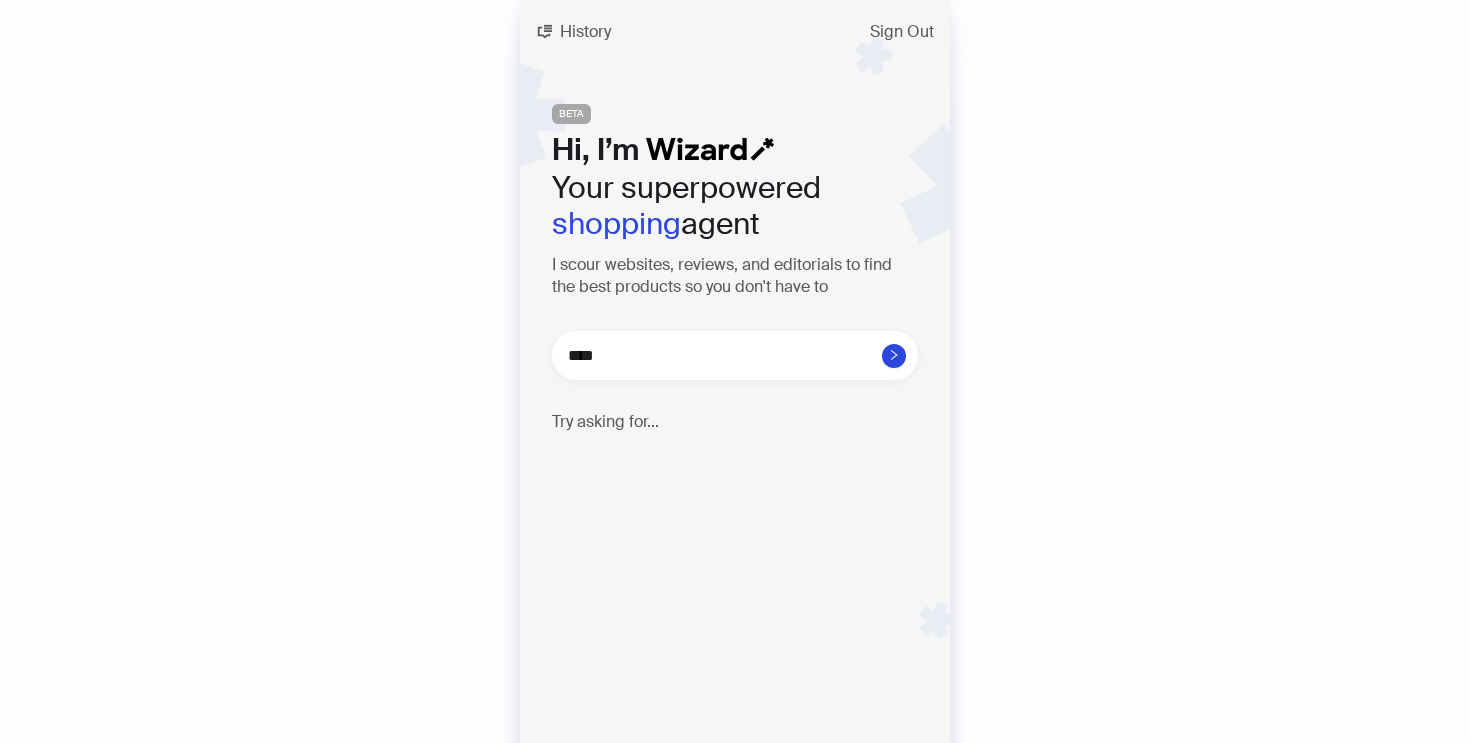 type on "****" 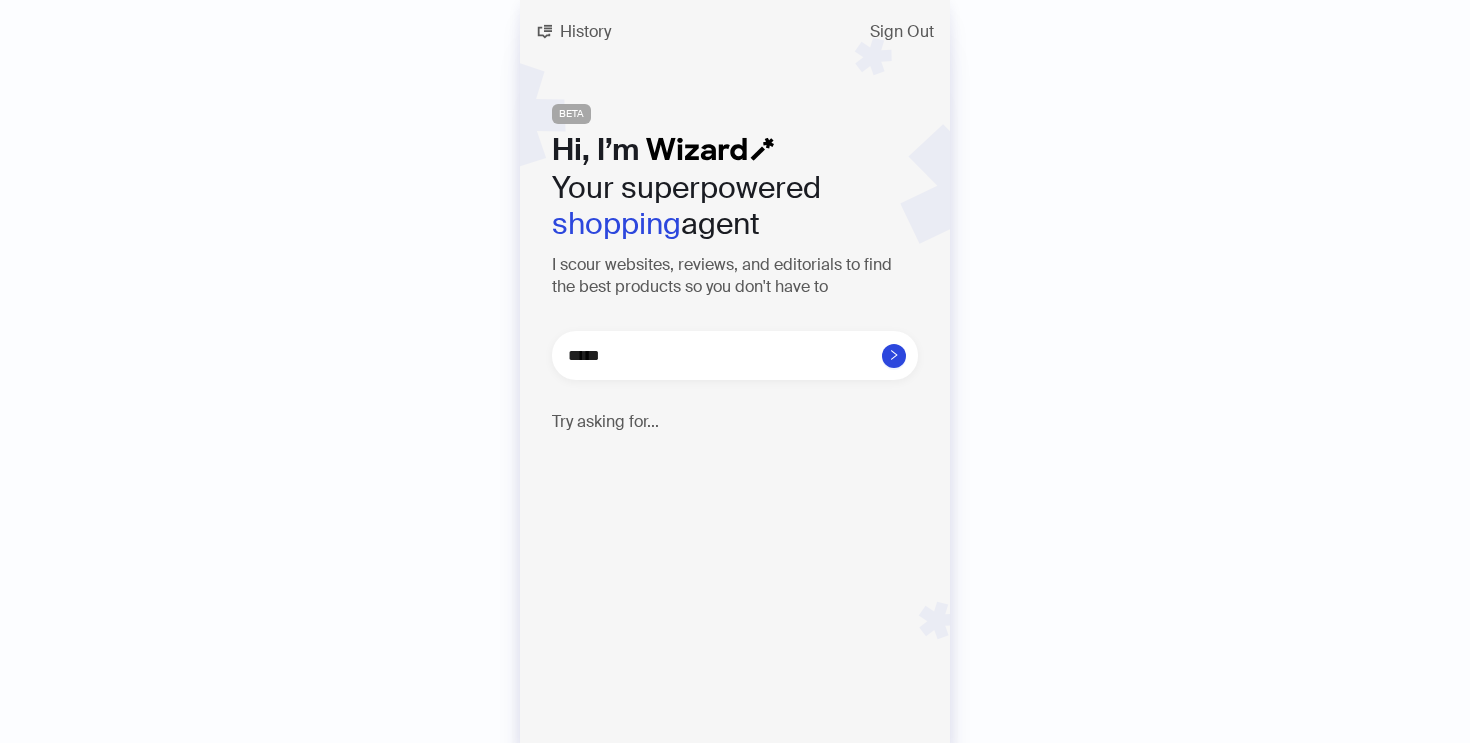 type on "******" 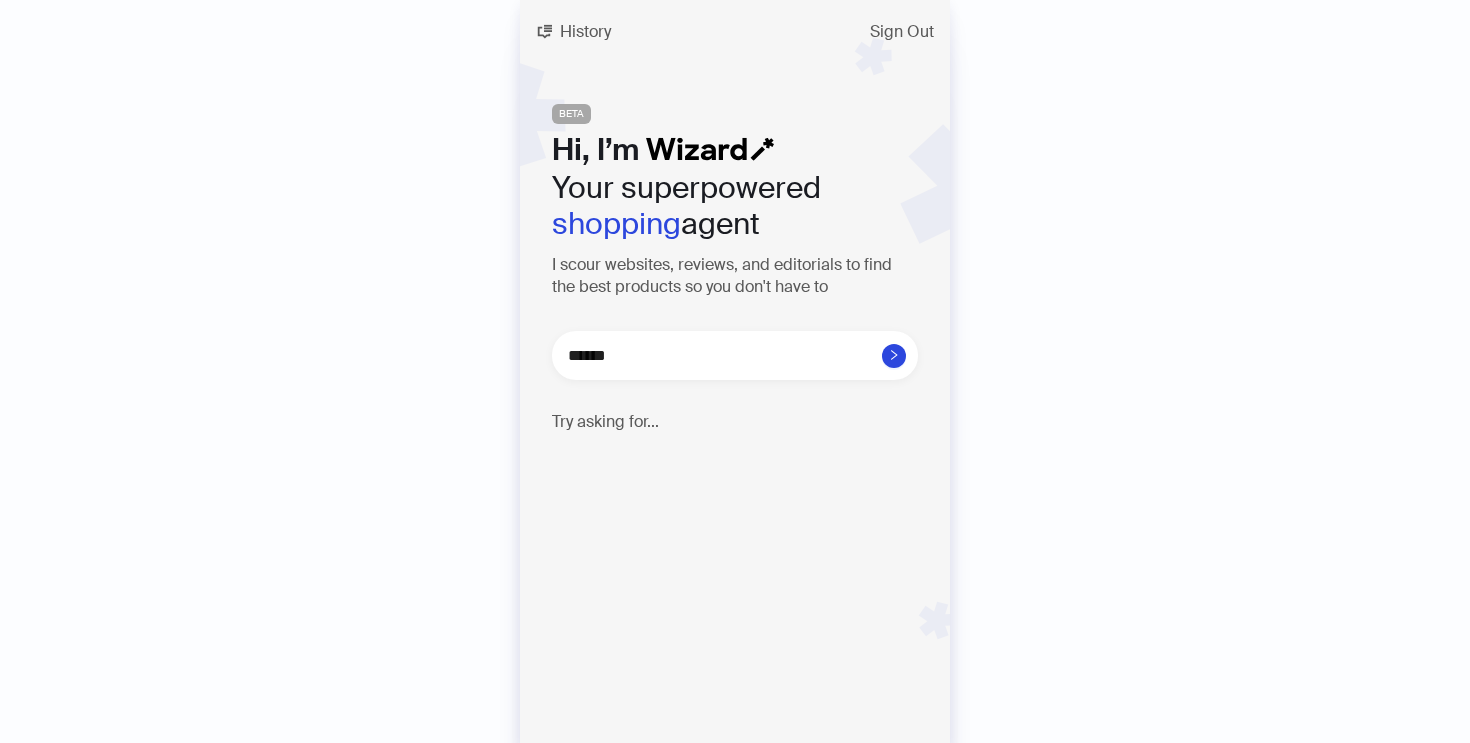 type on "*******" 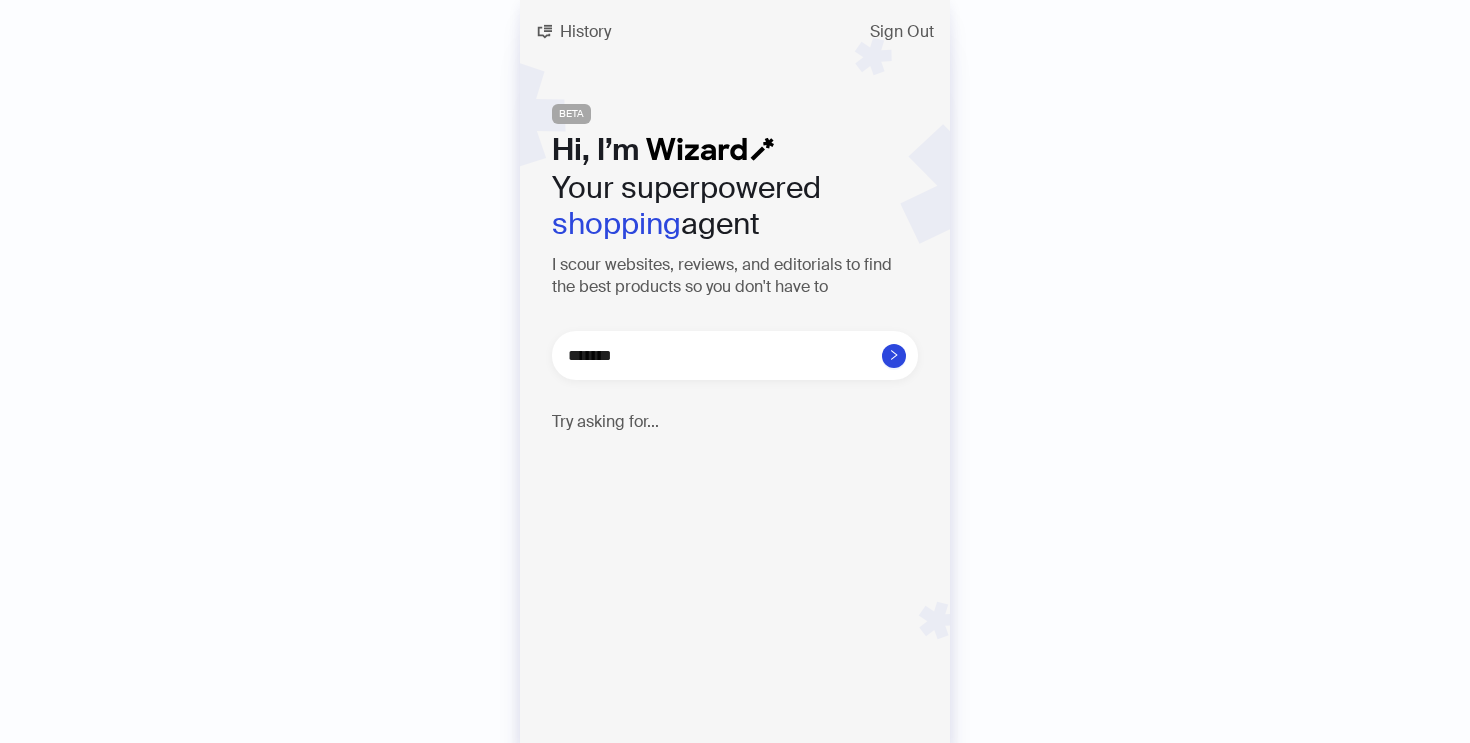 type on "*******" 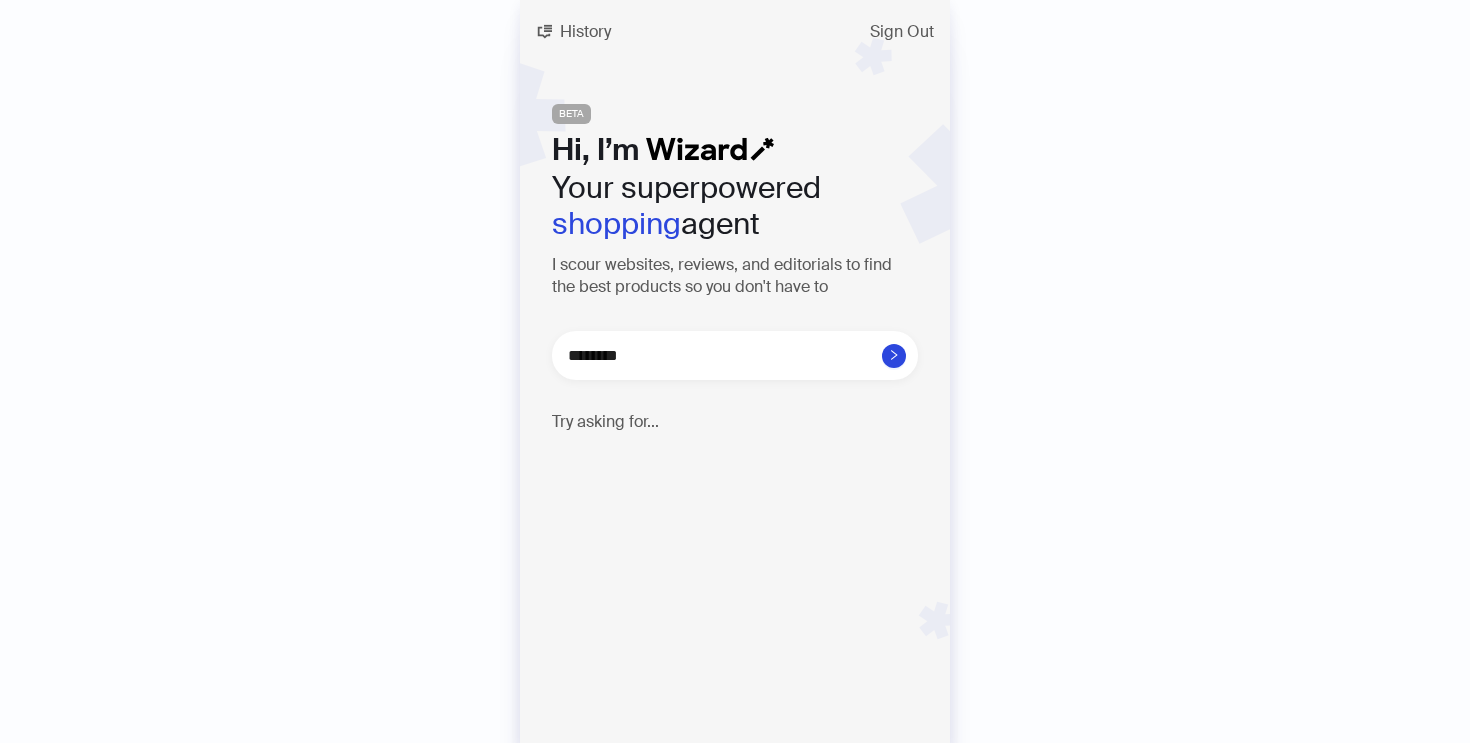 type on "********" 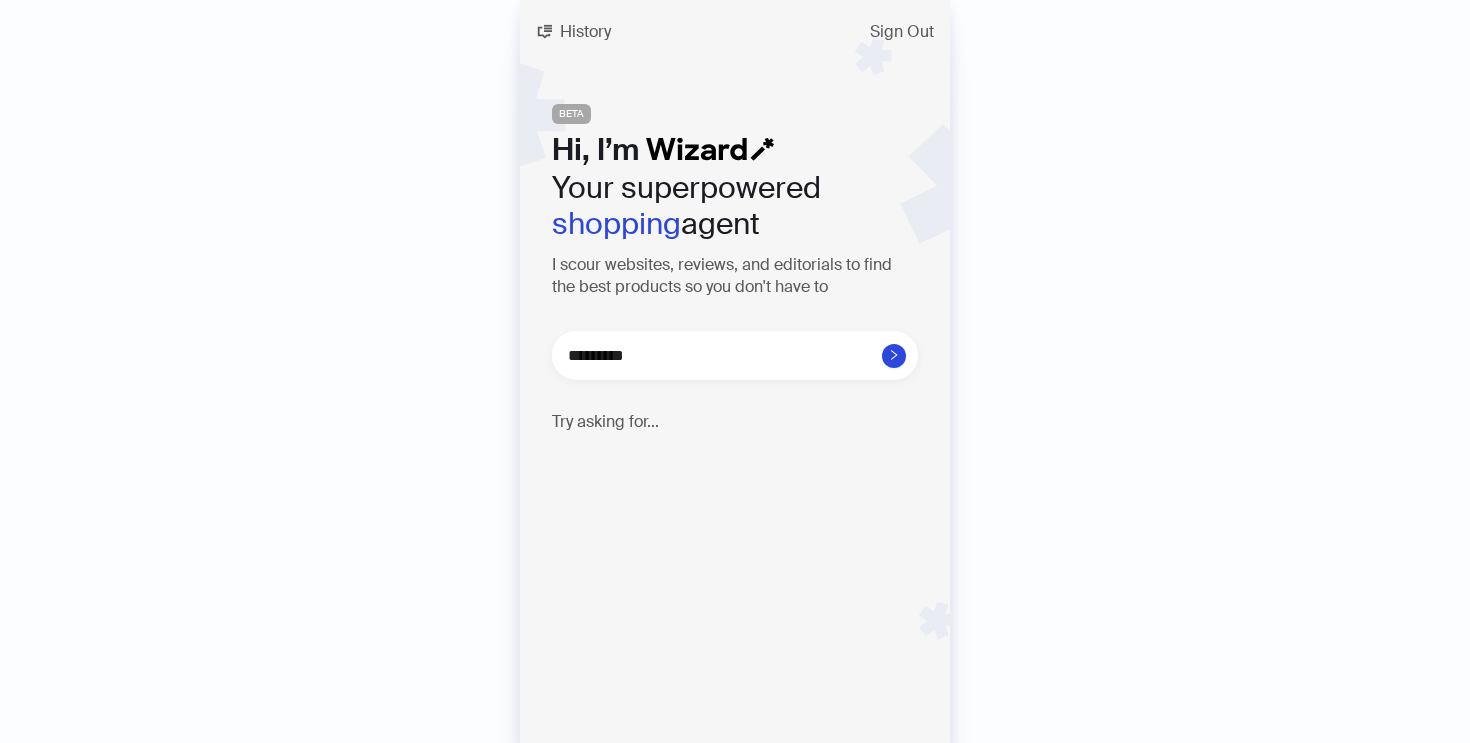 type on "**********" 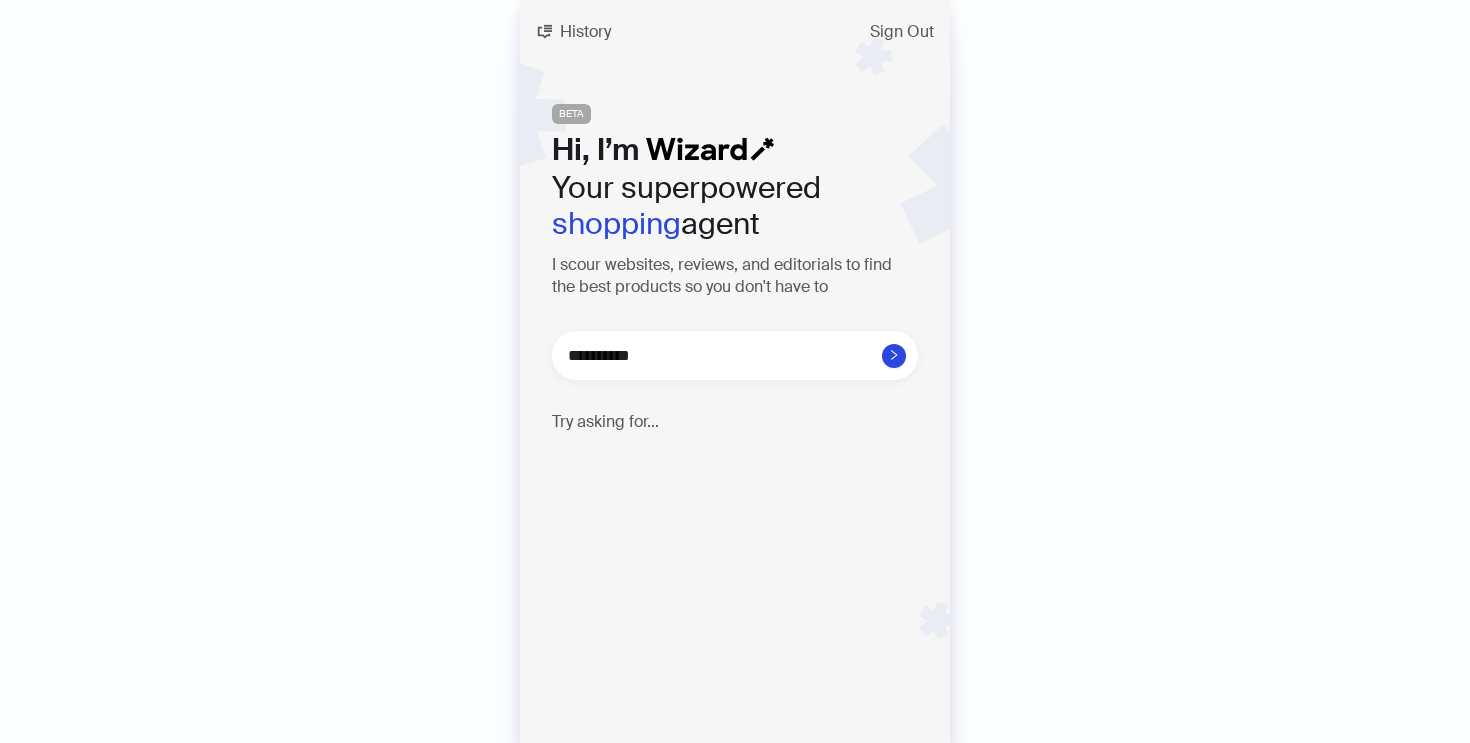 type on "**********" 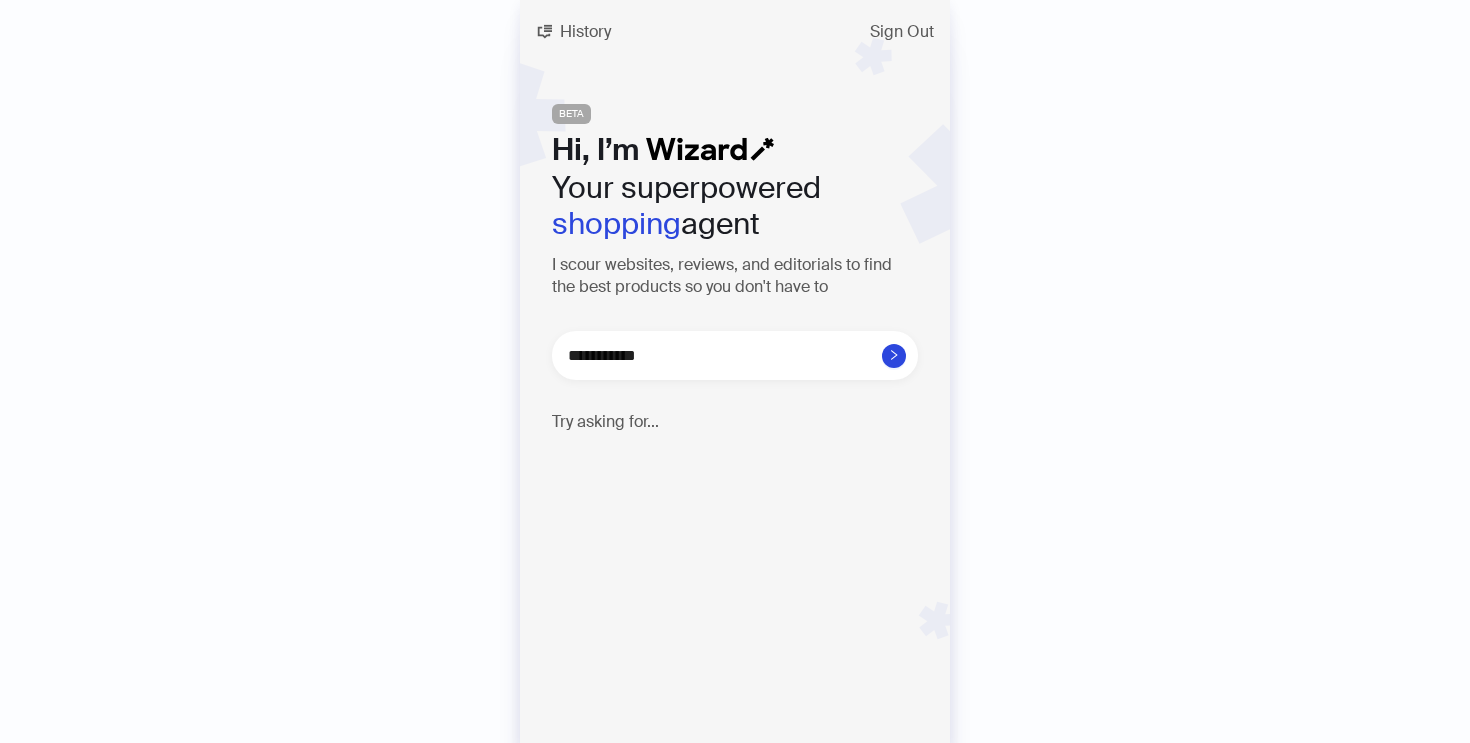 type on "**********" 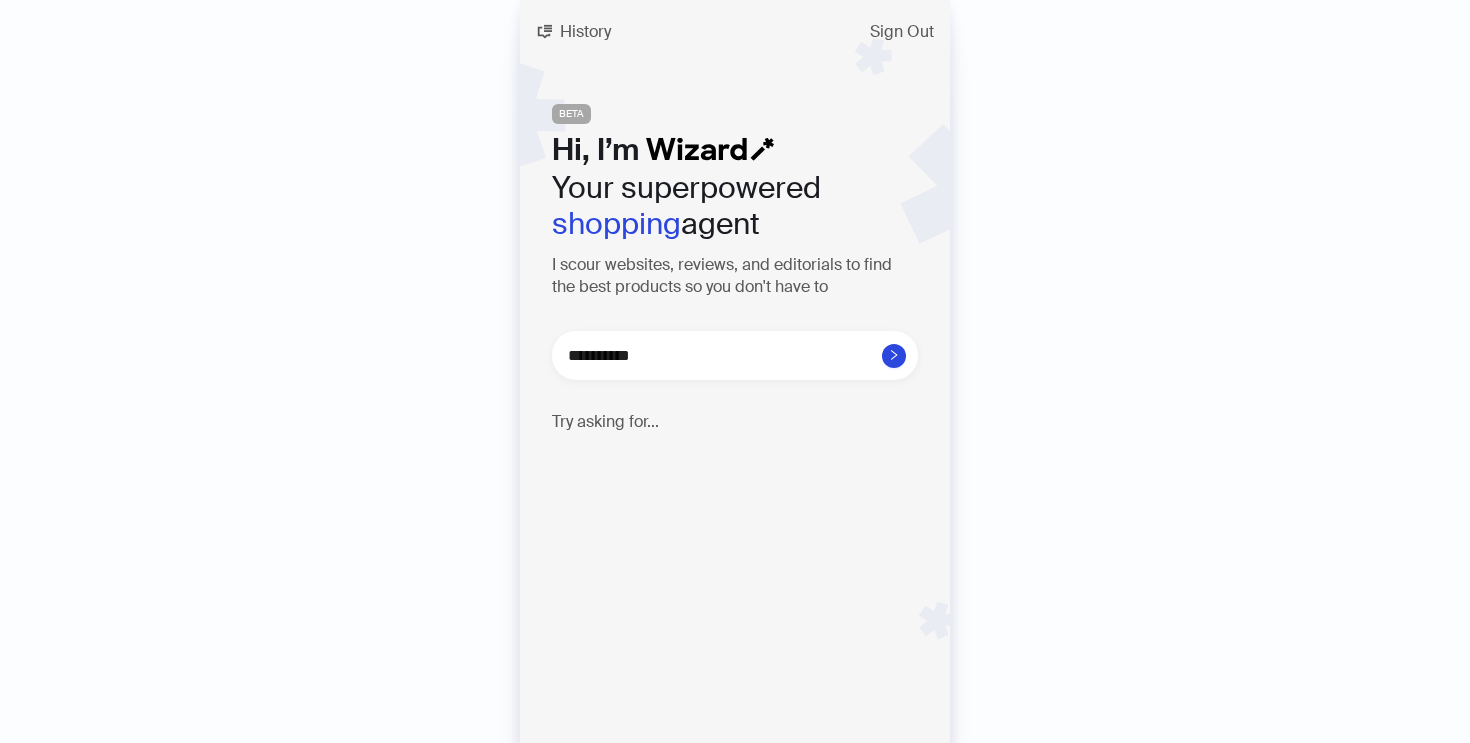 type on "**********" 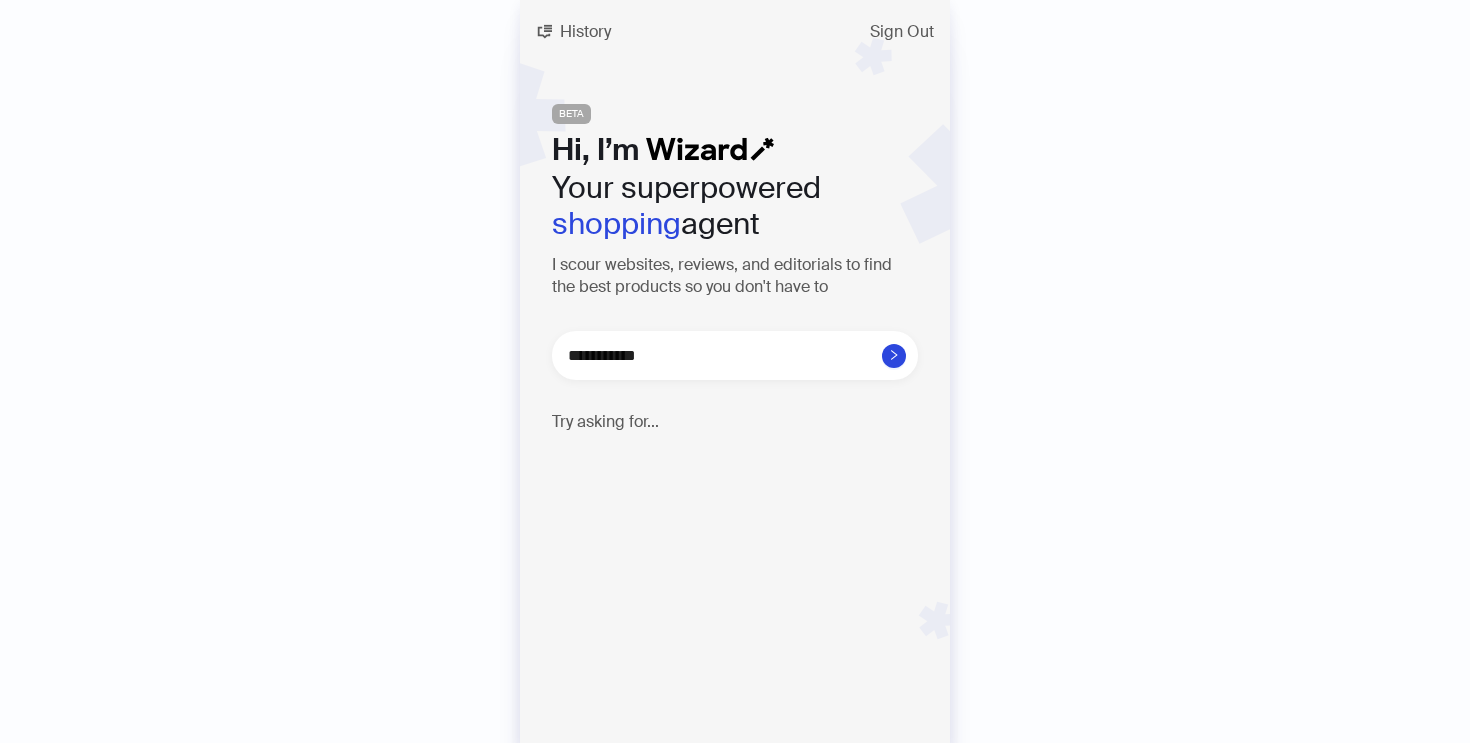 type on "**********" 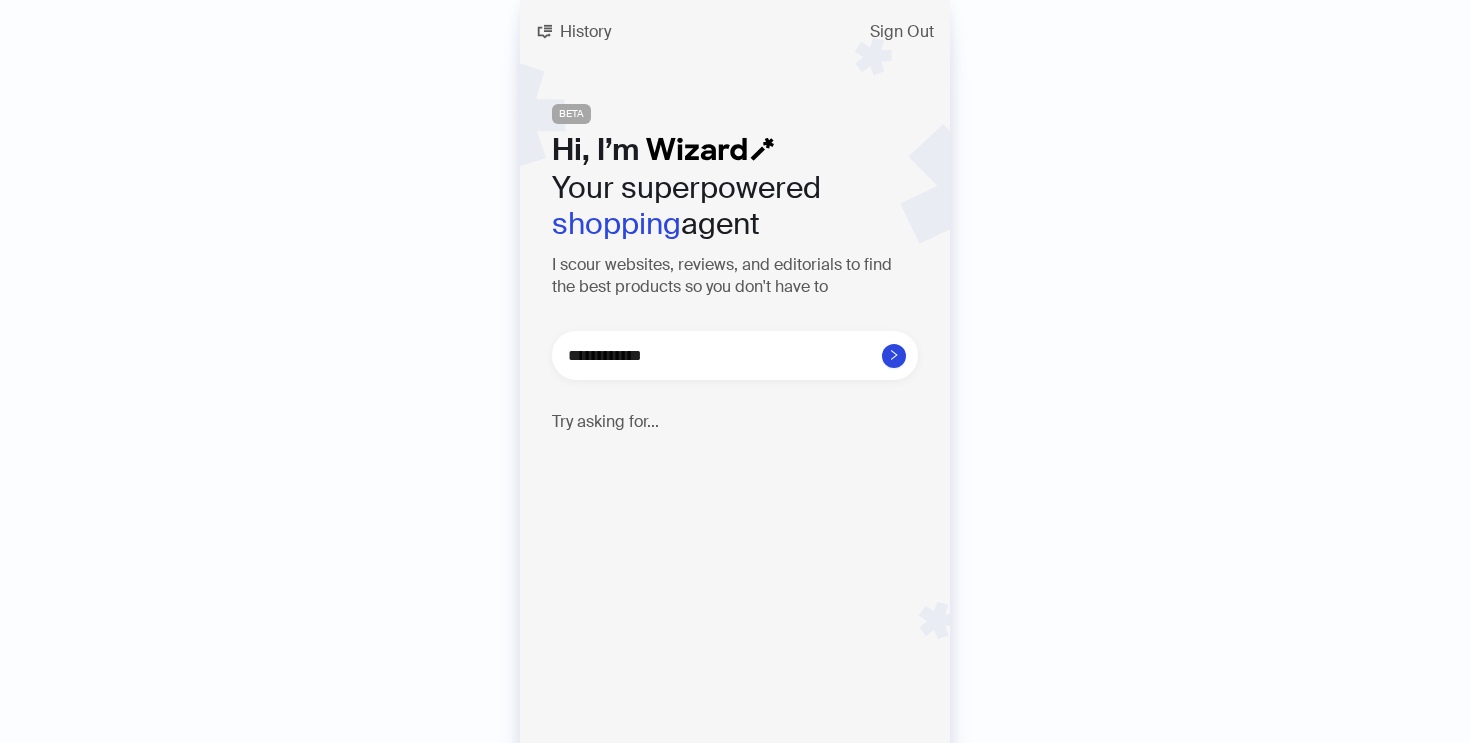 type on "**********" 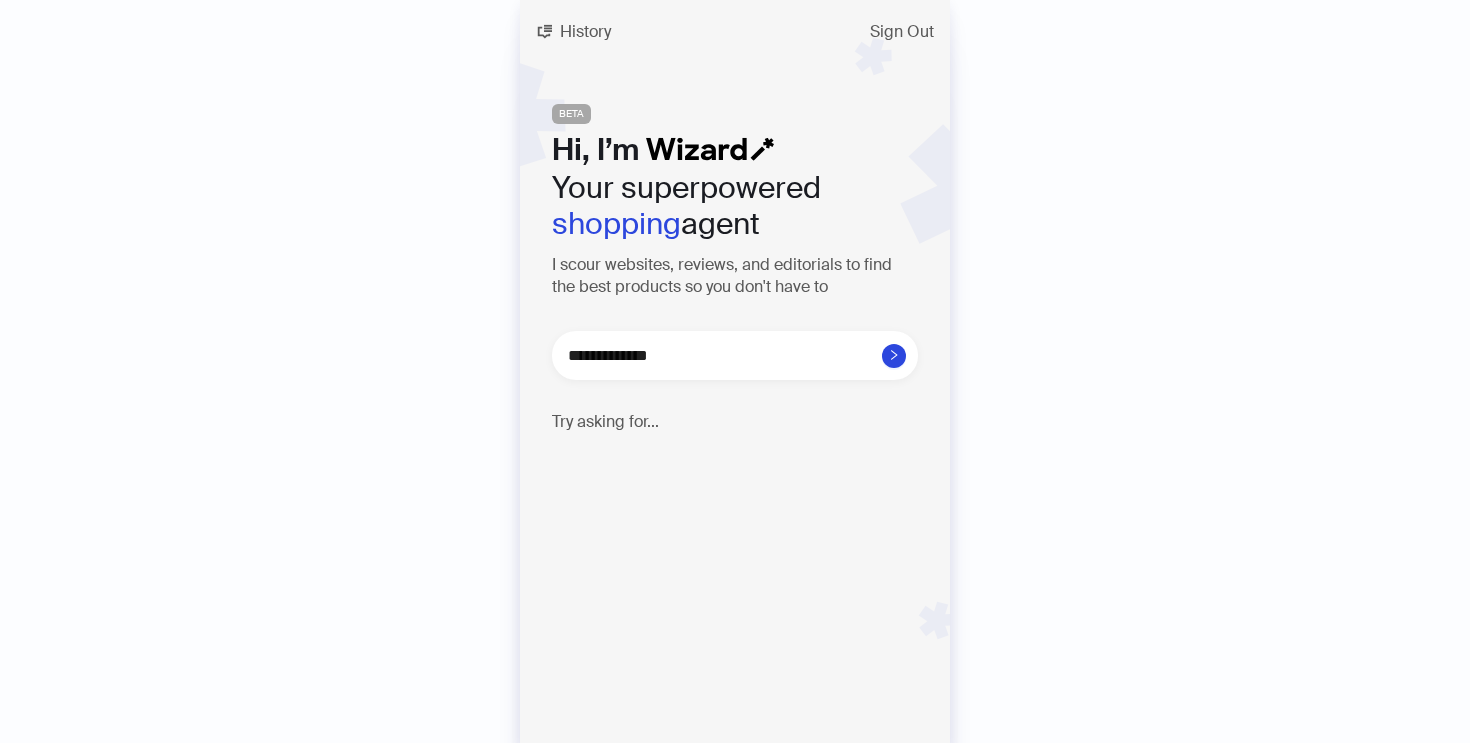 type on "**********" 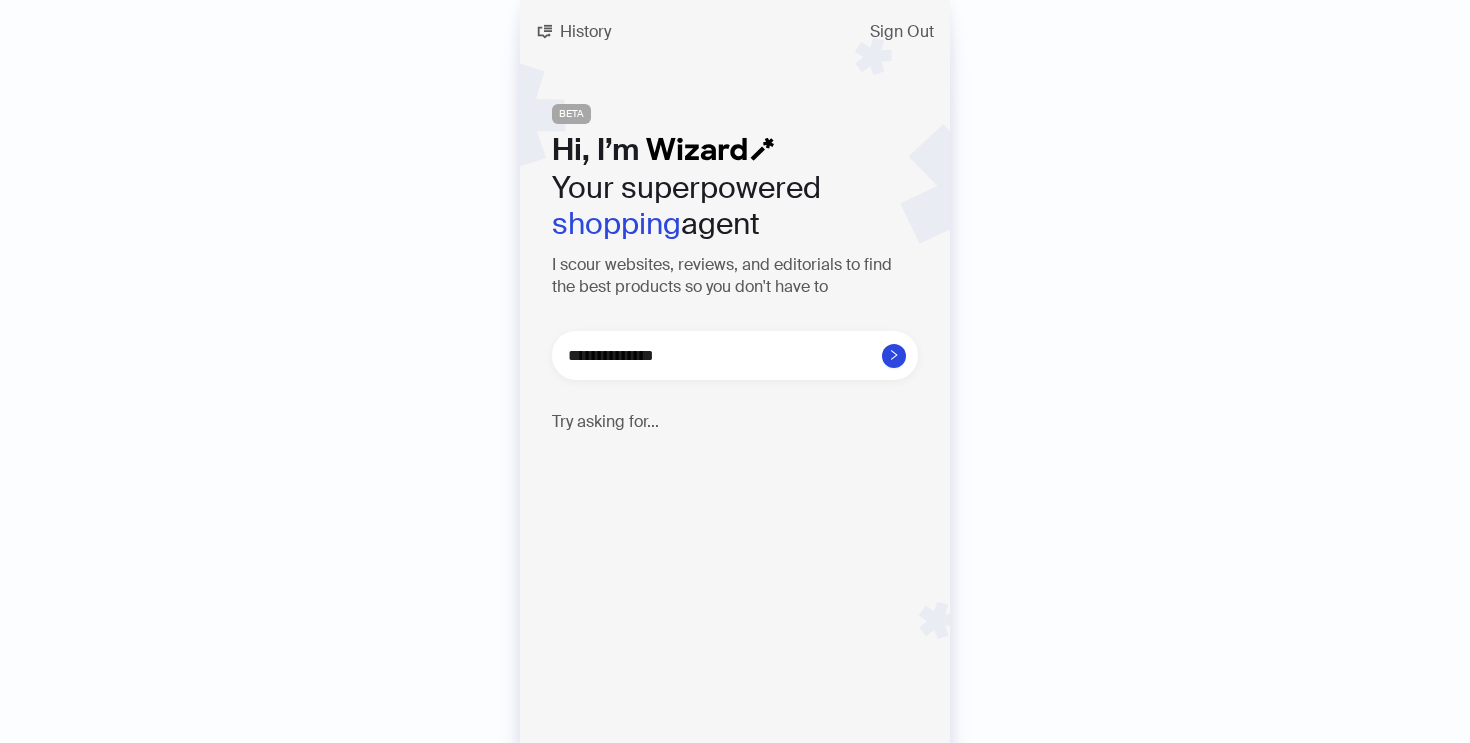 type on "**********" 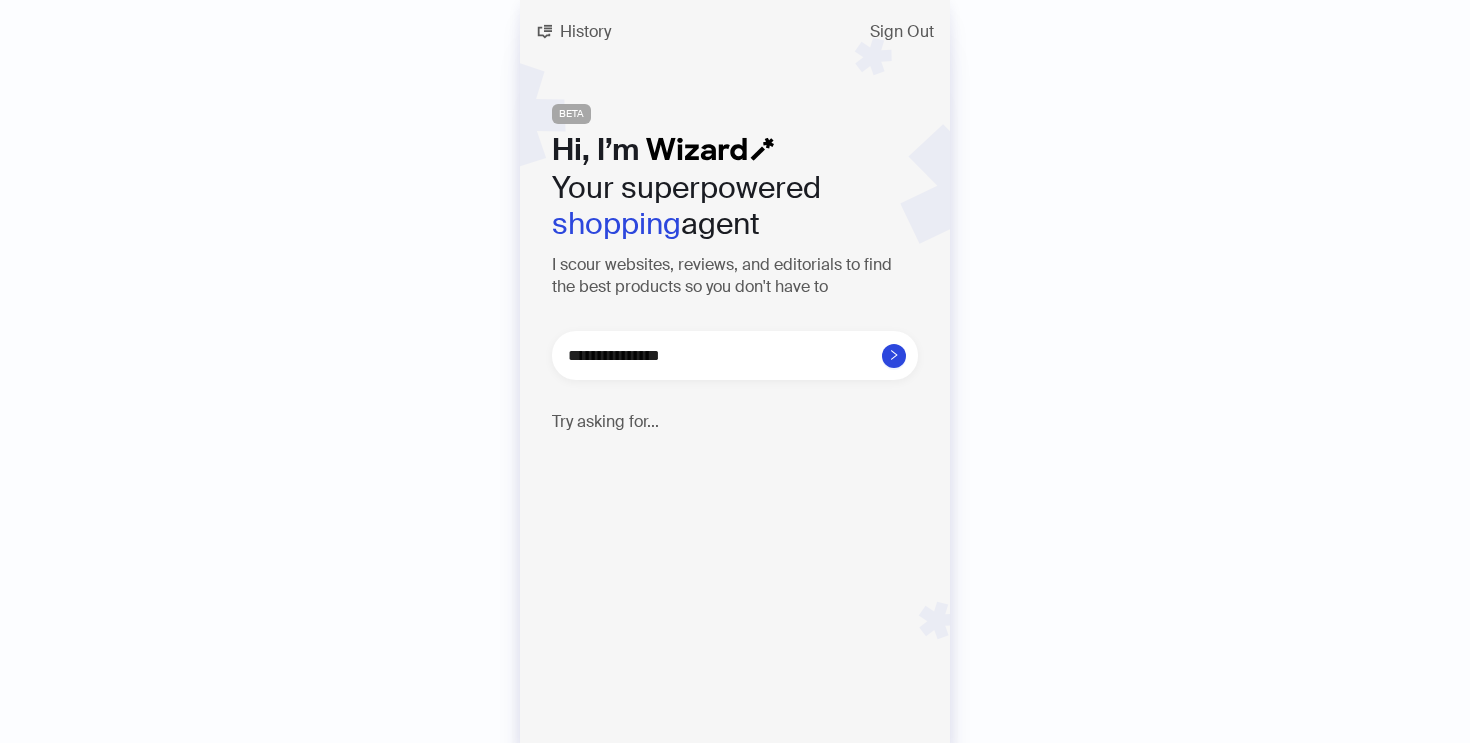 type on "**********" 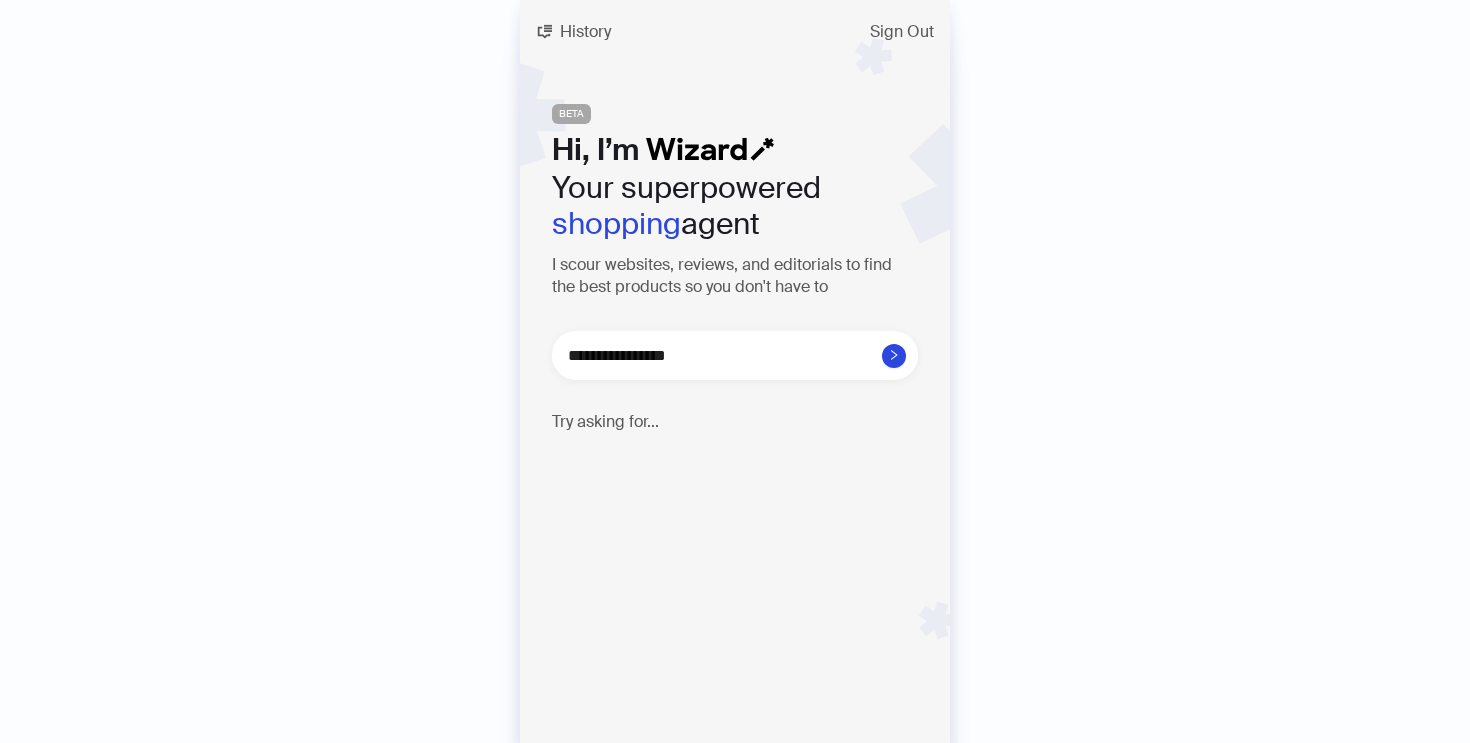 type on "**********" 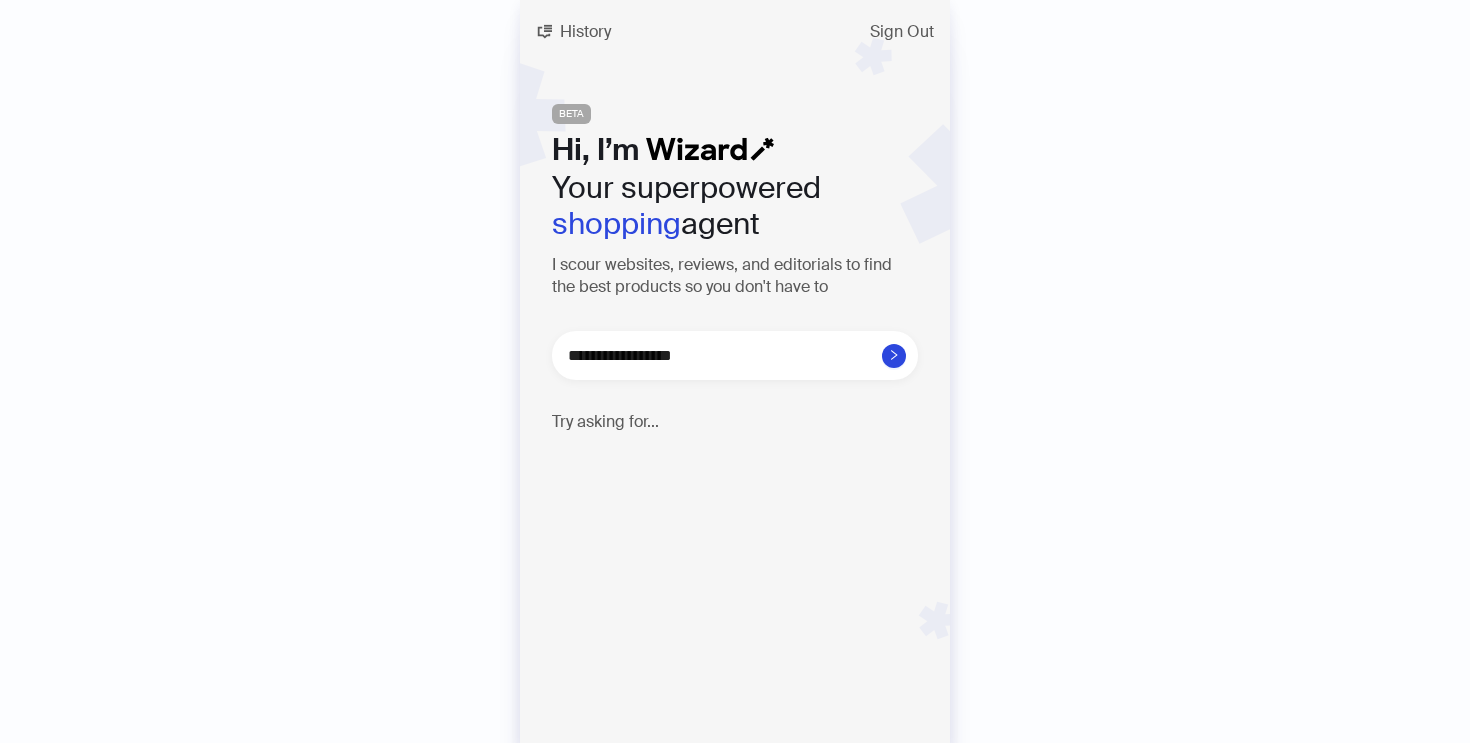type on "**********" 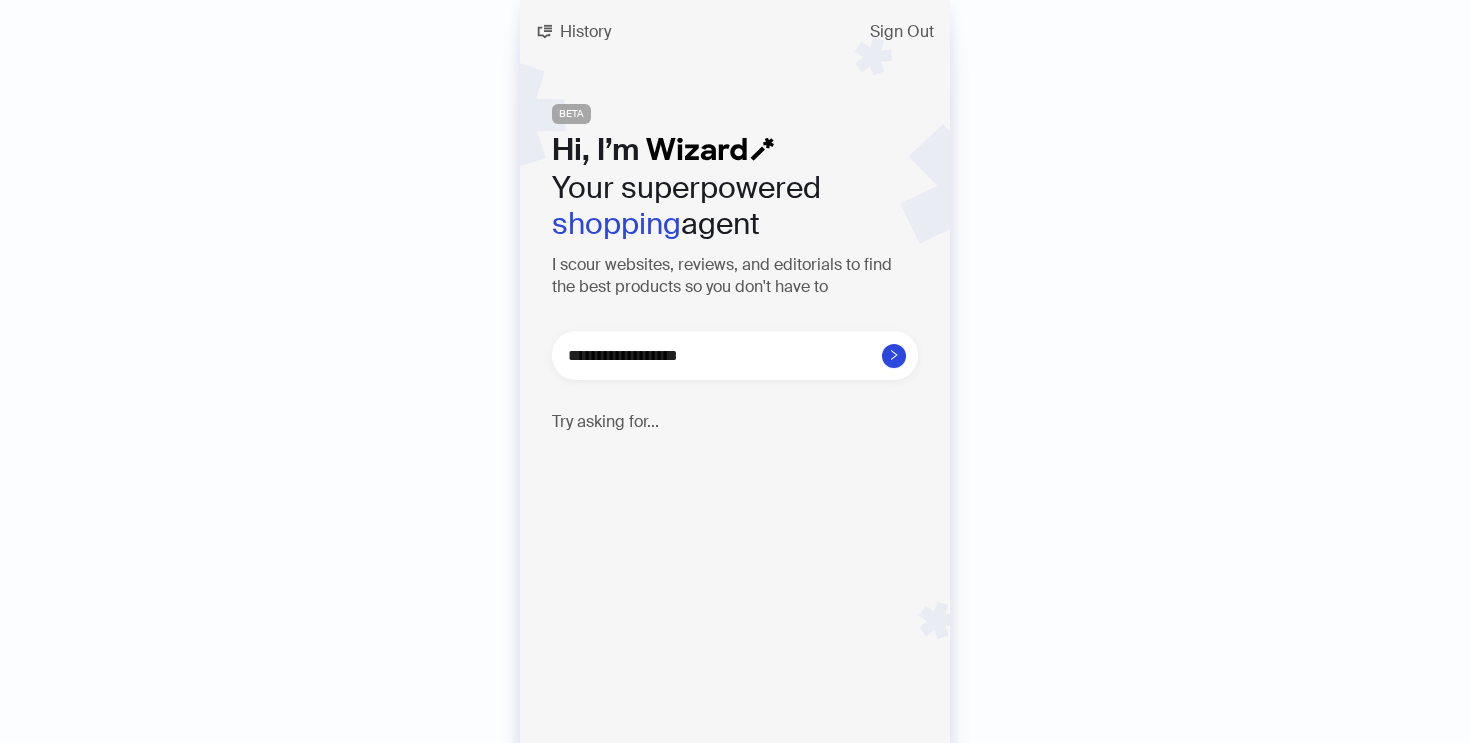 type on "**********" 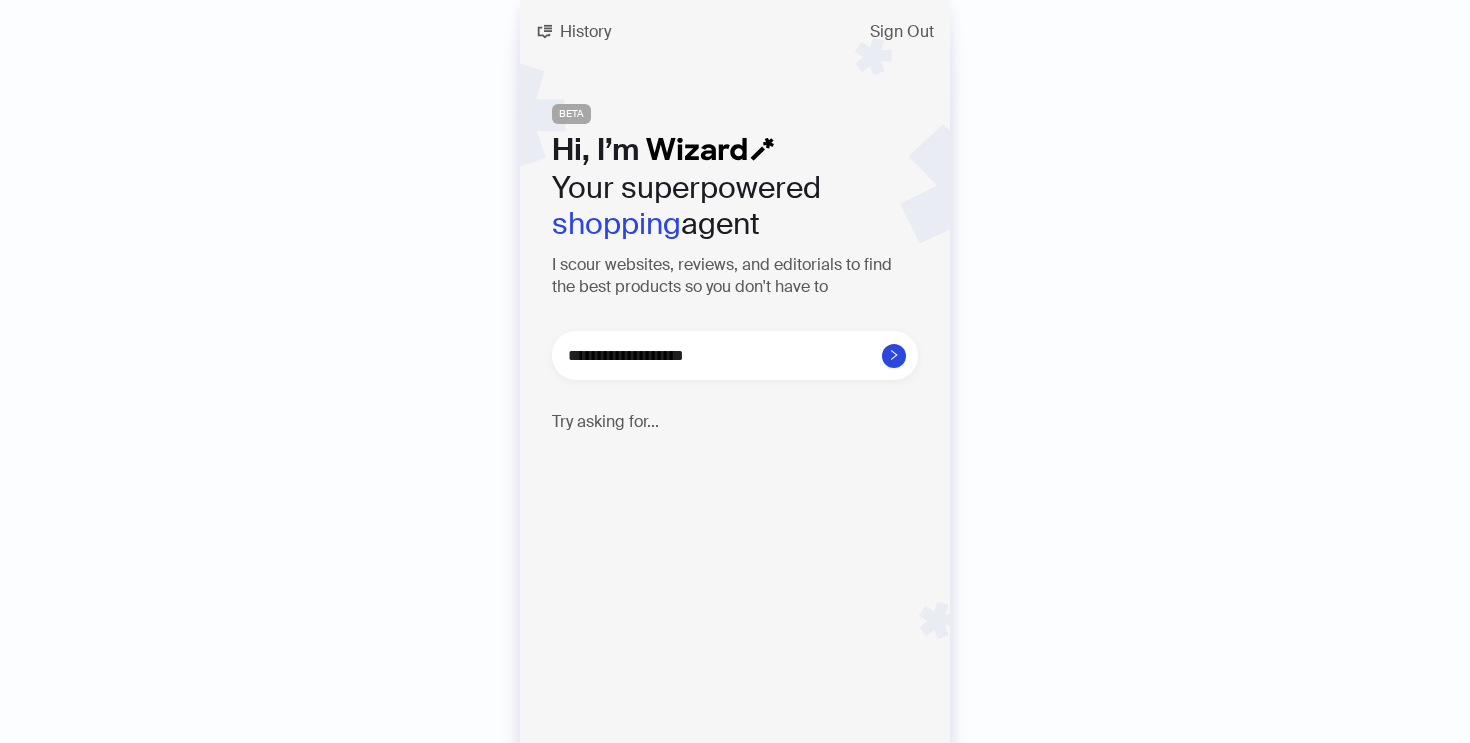 type on "**********" 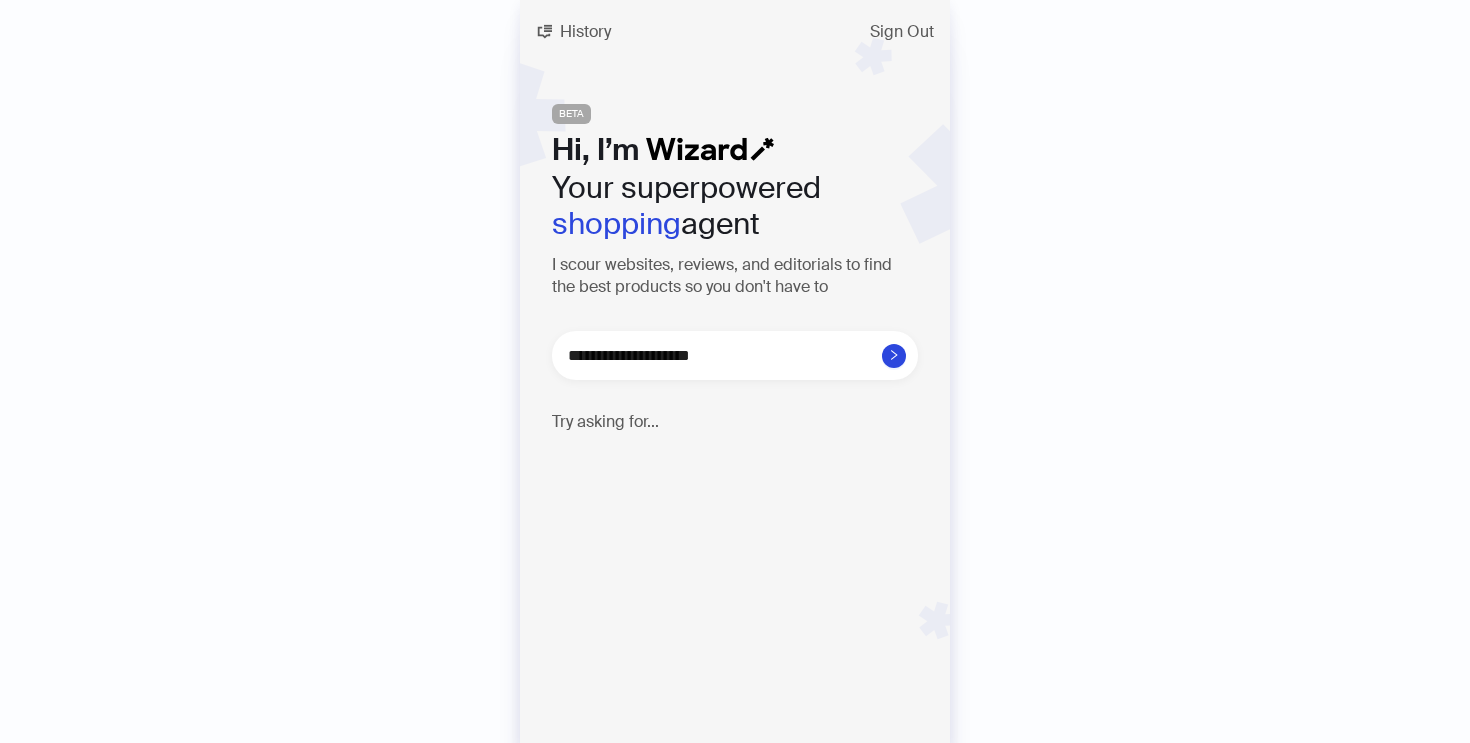 type on "**********" 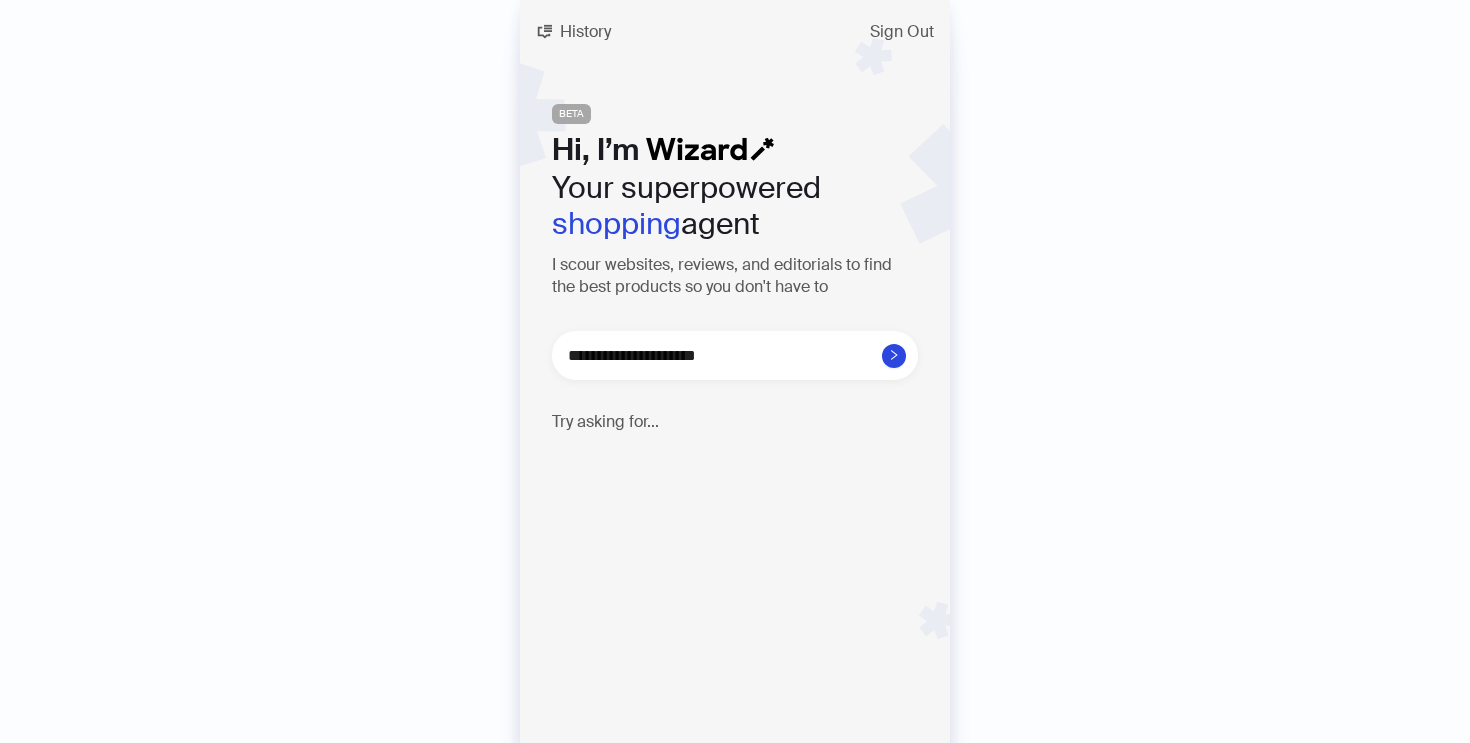type on "**********" 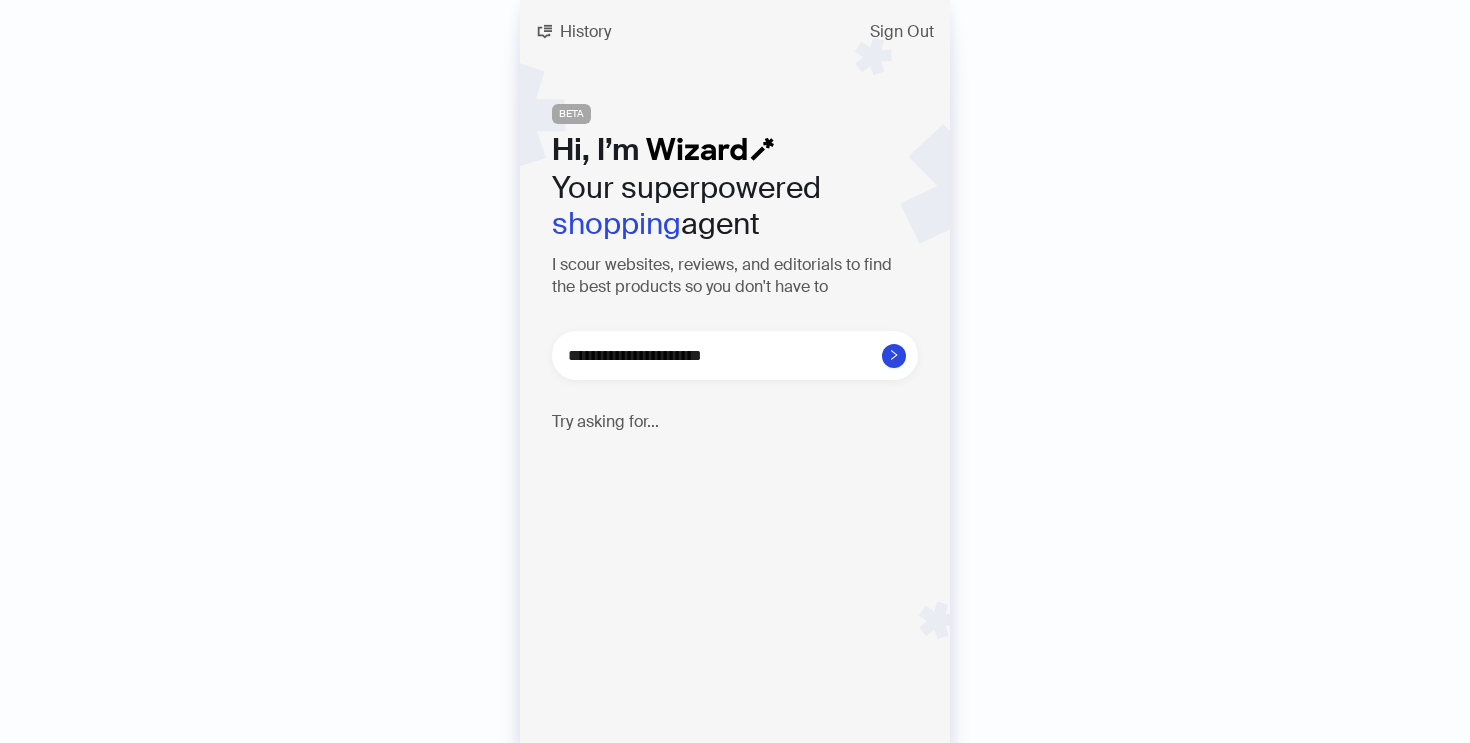 type on "**********" 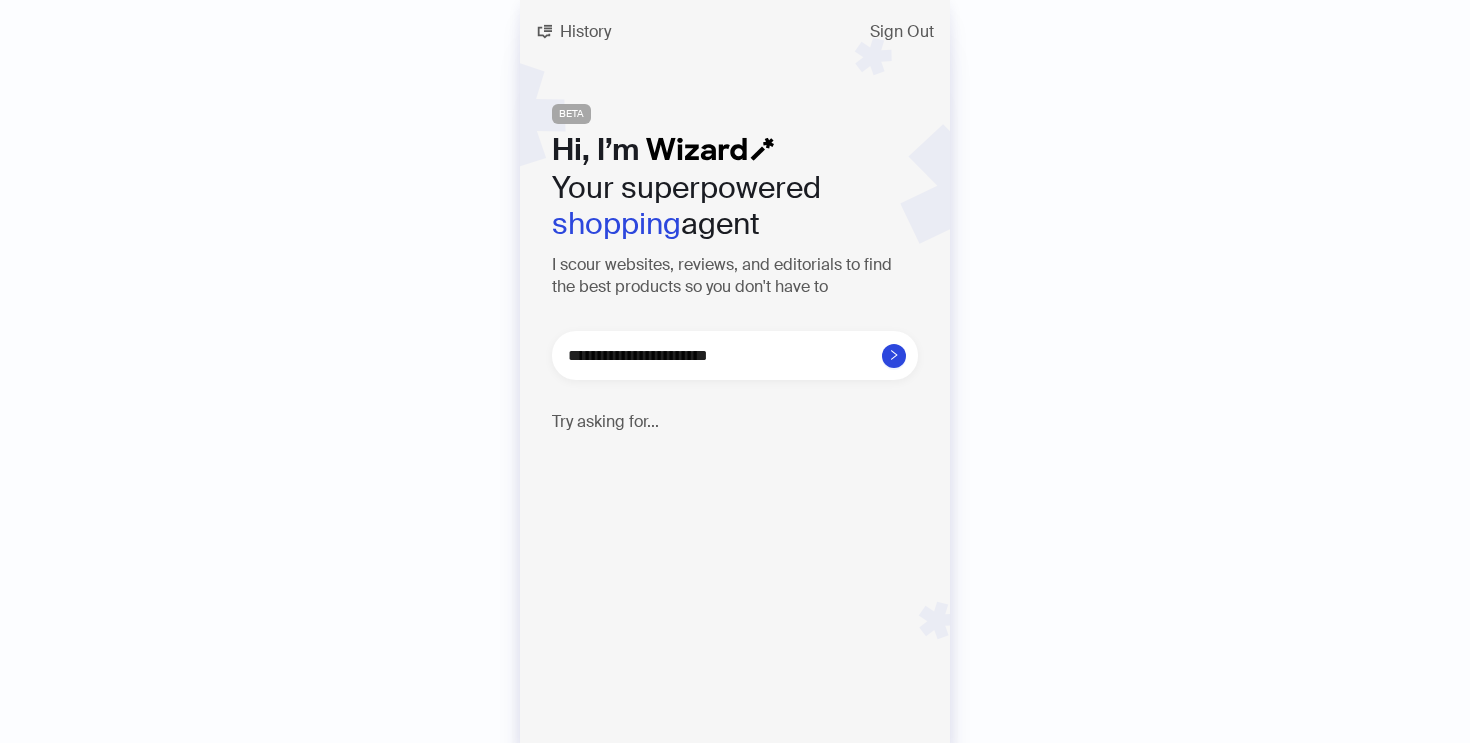 type on "**********" 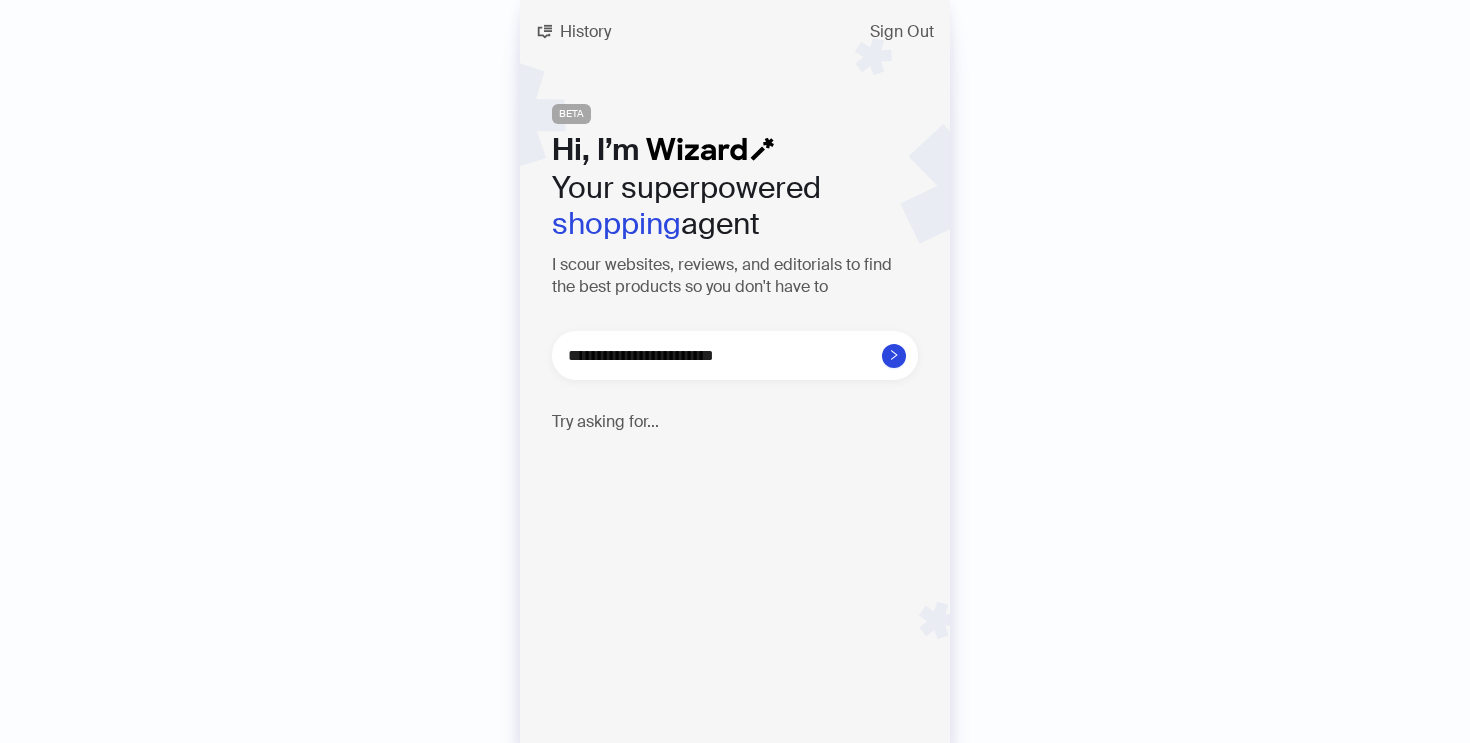 type on "**********" 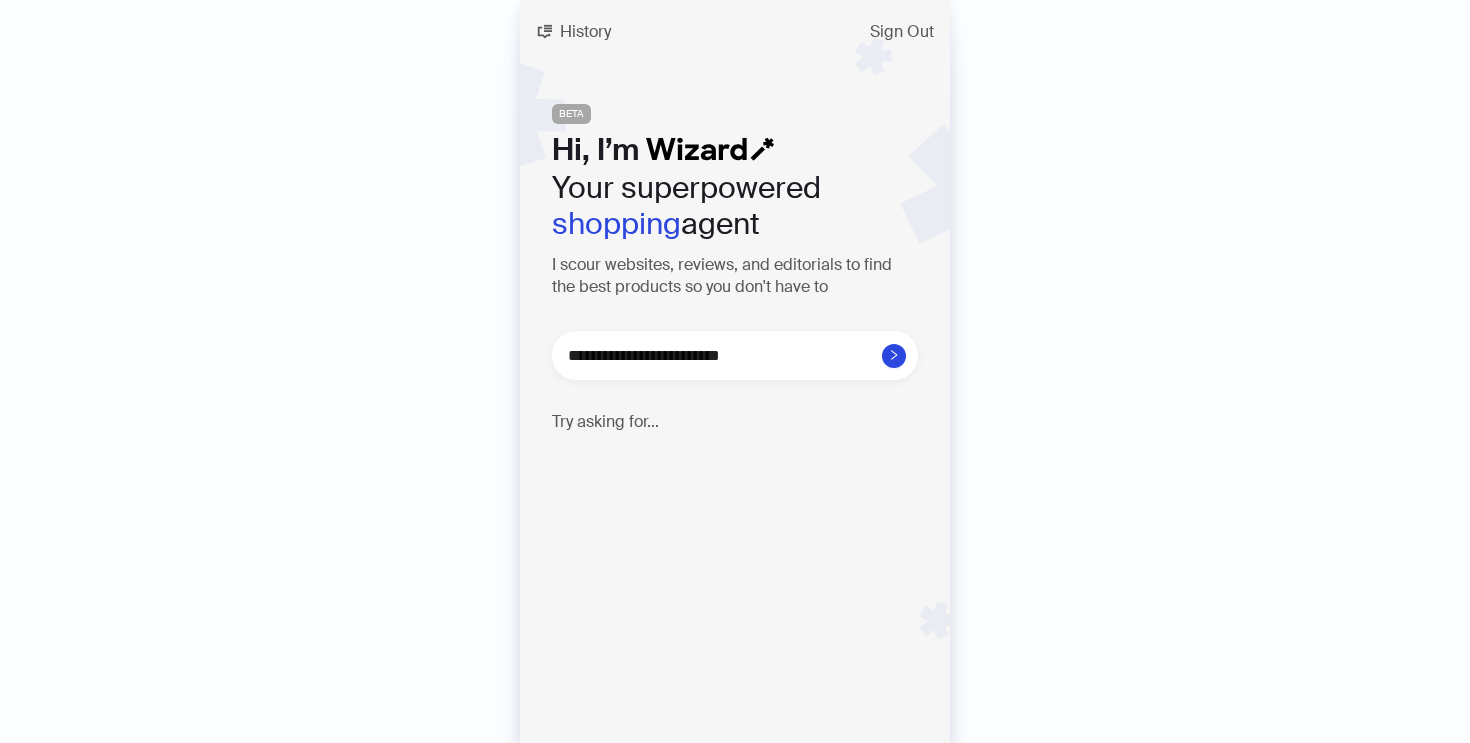 type on "**********" 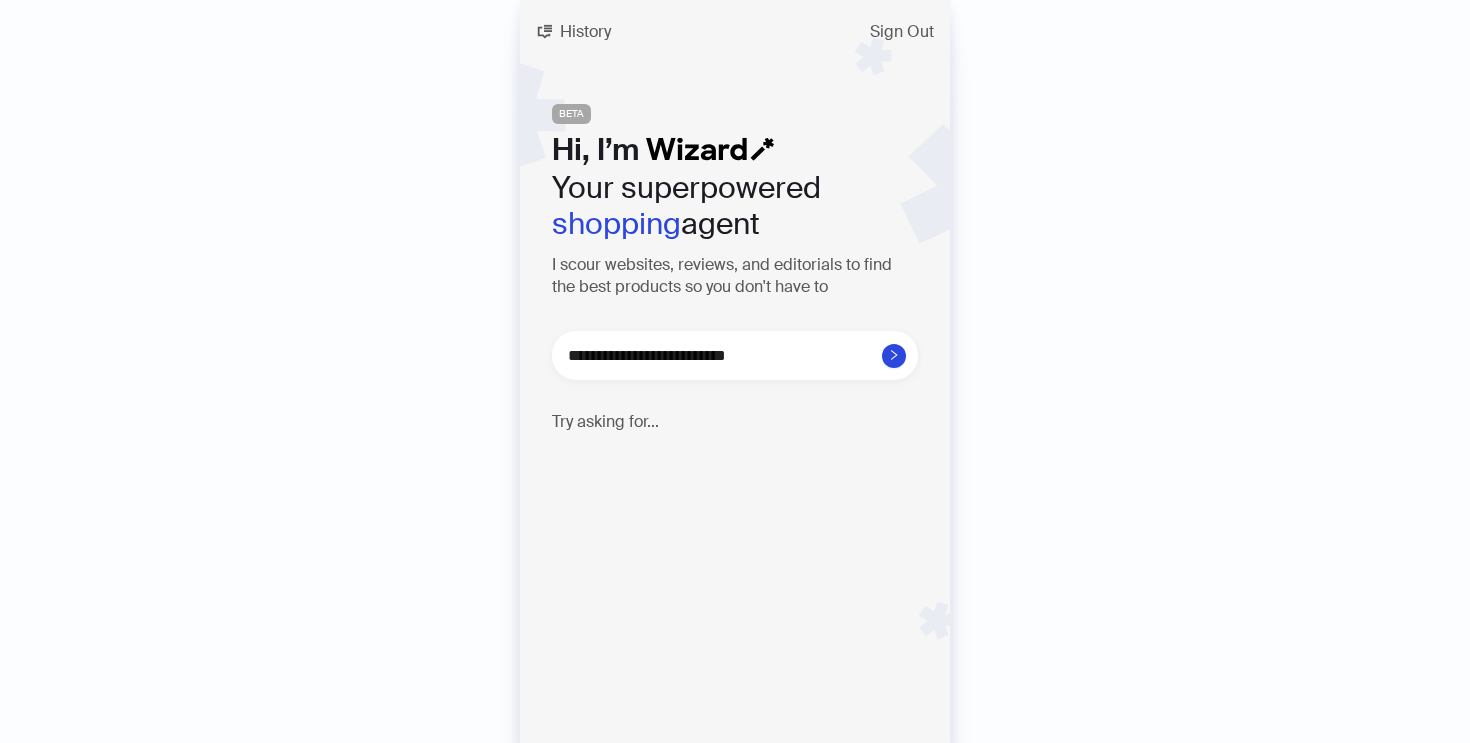 type on "**********" 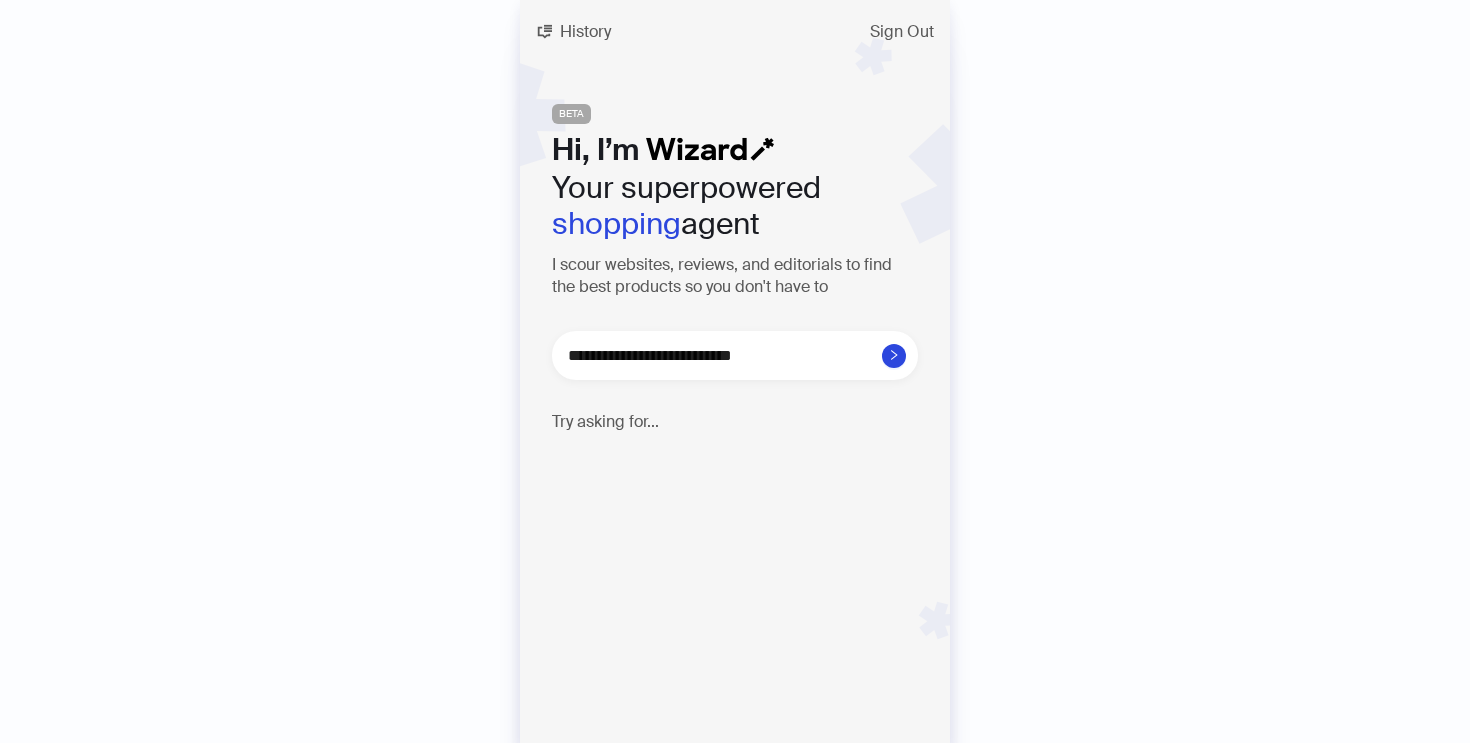 type on "**********" 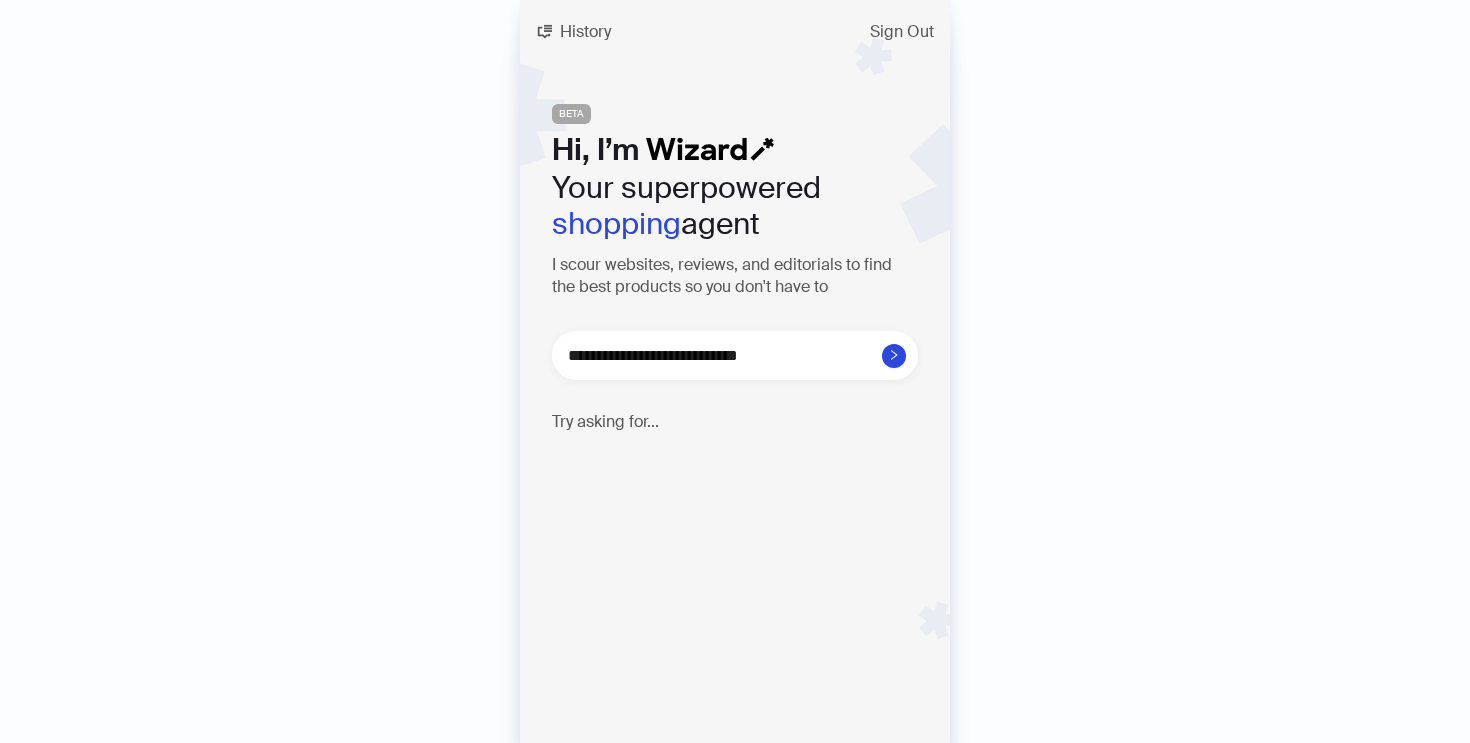 type on "**********" 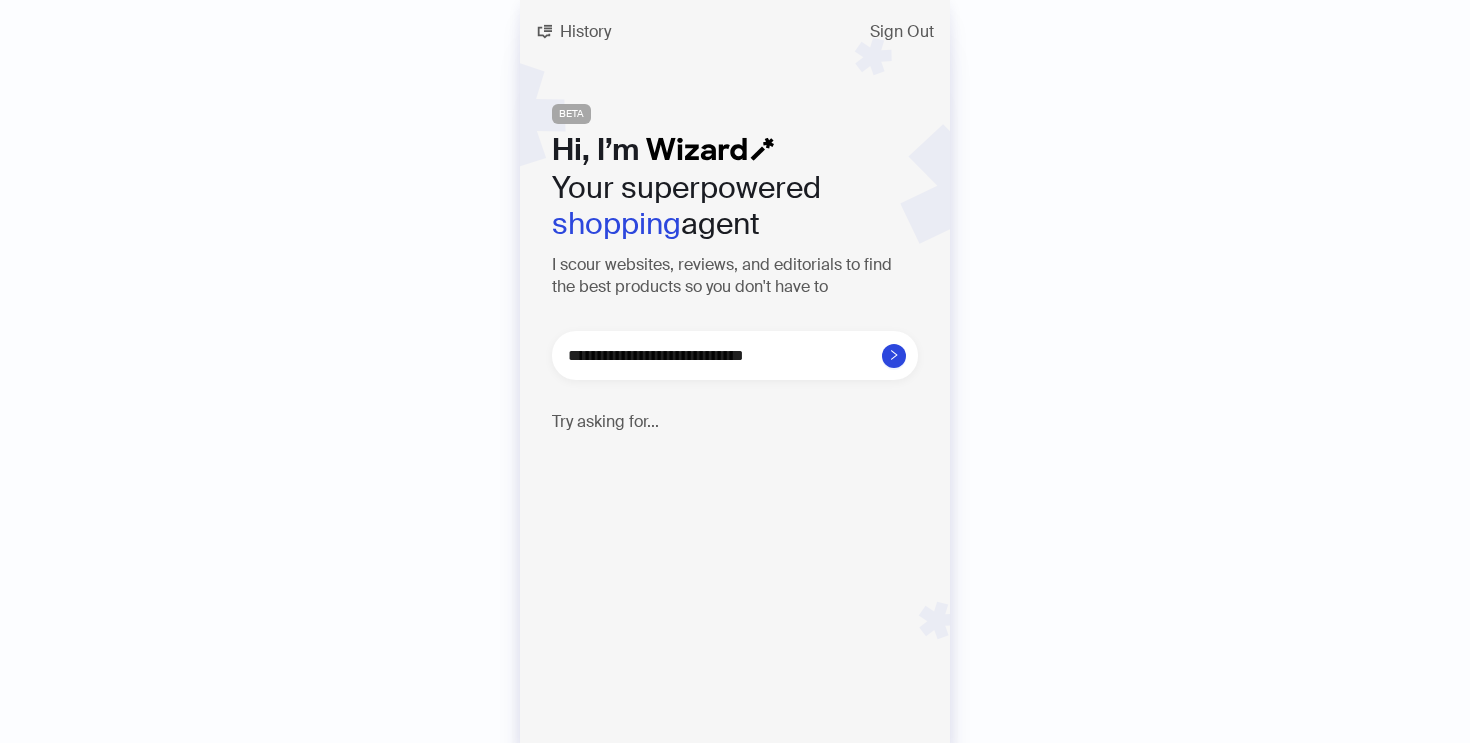 type on "**********" 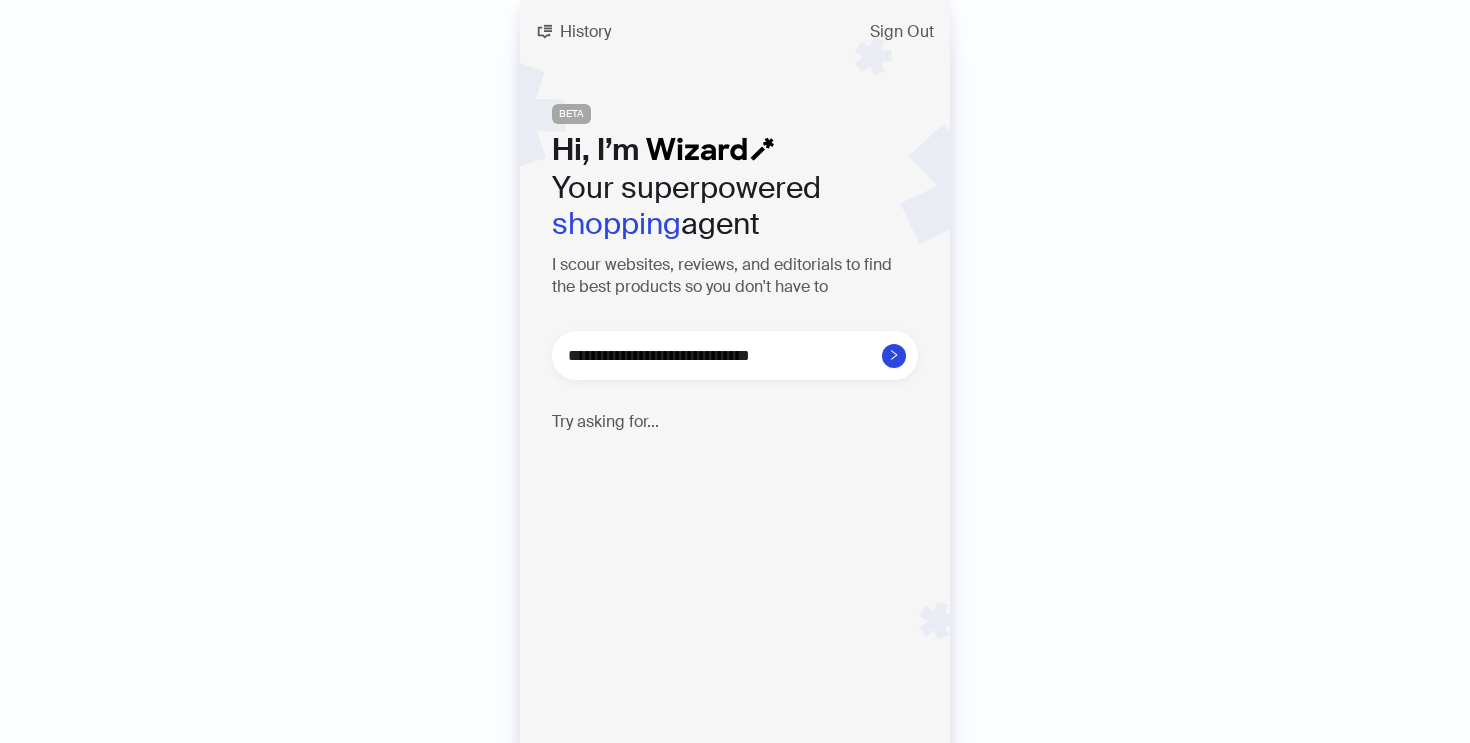 type on "**********" 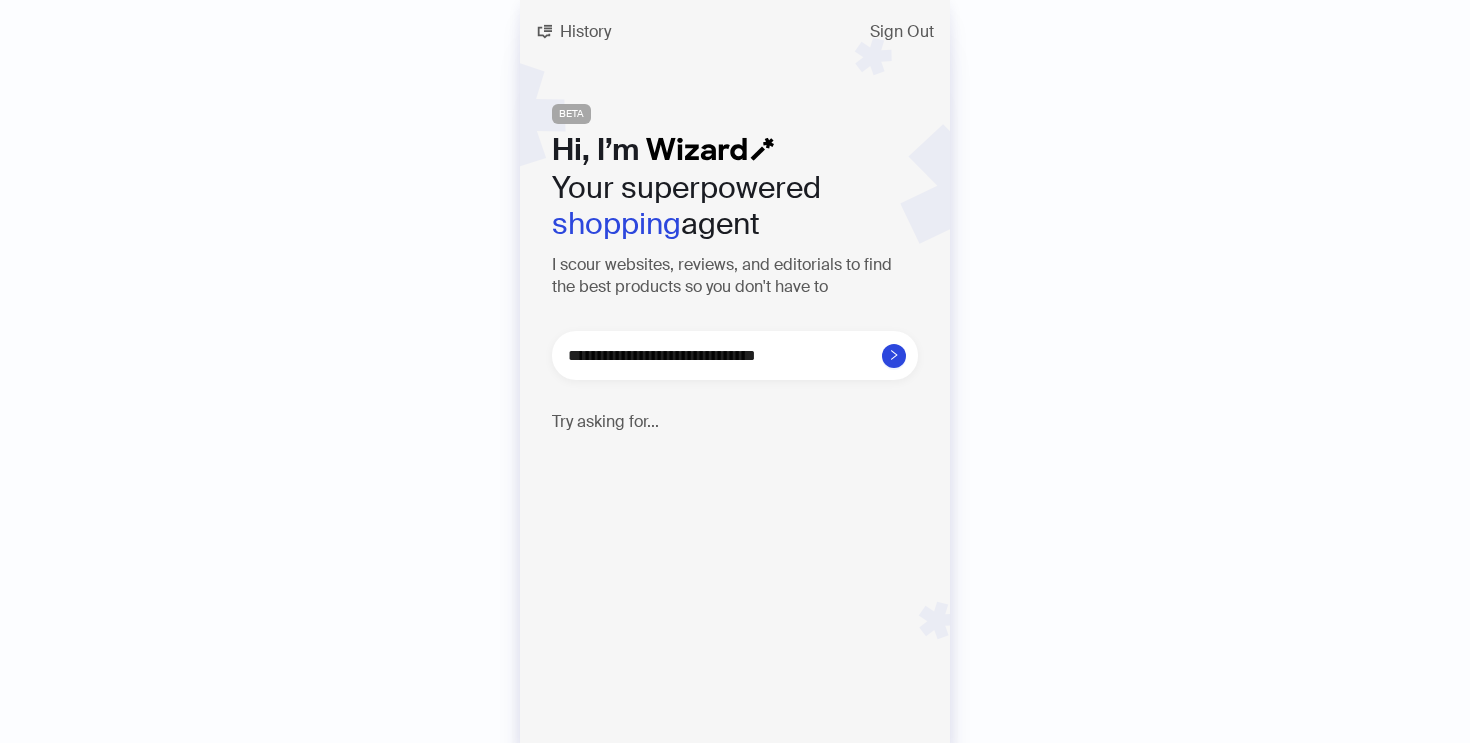 type on "**********" 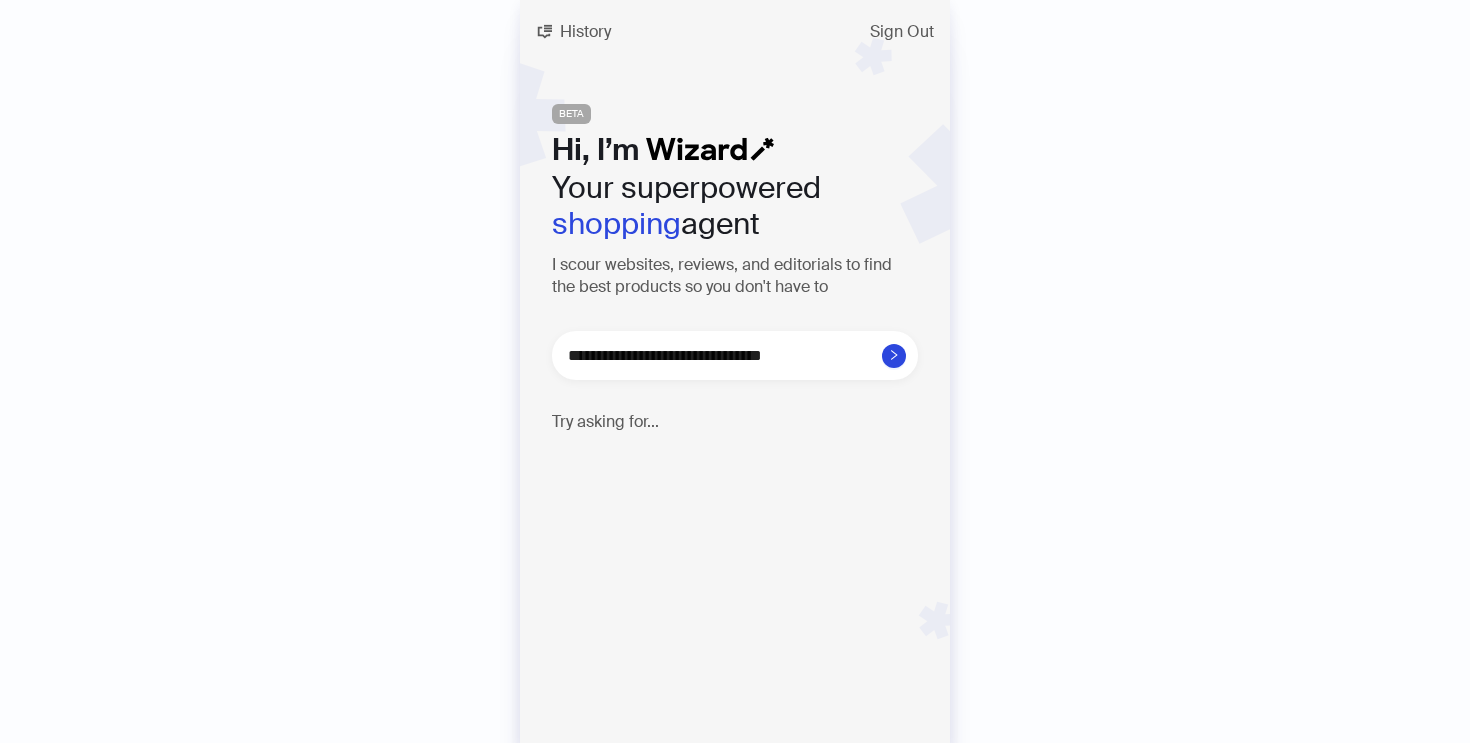 type on "**********" 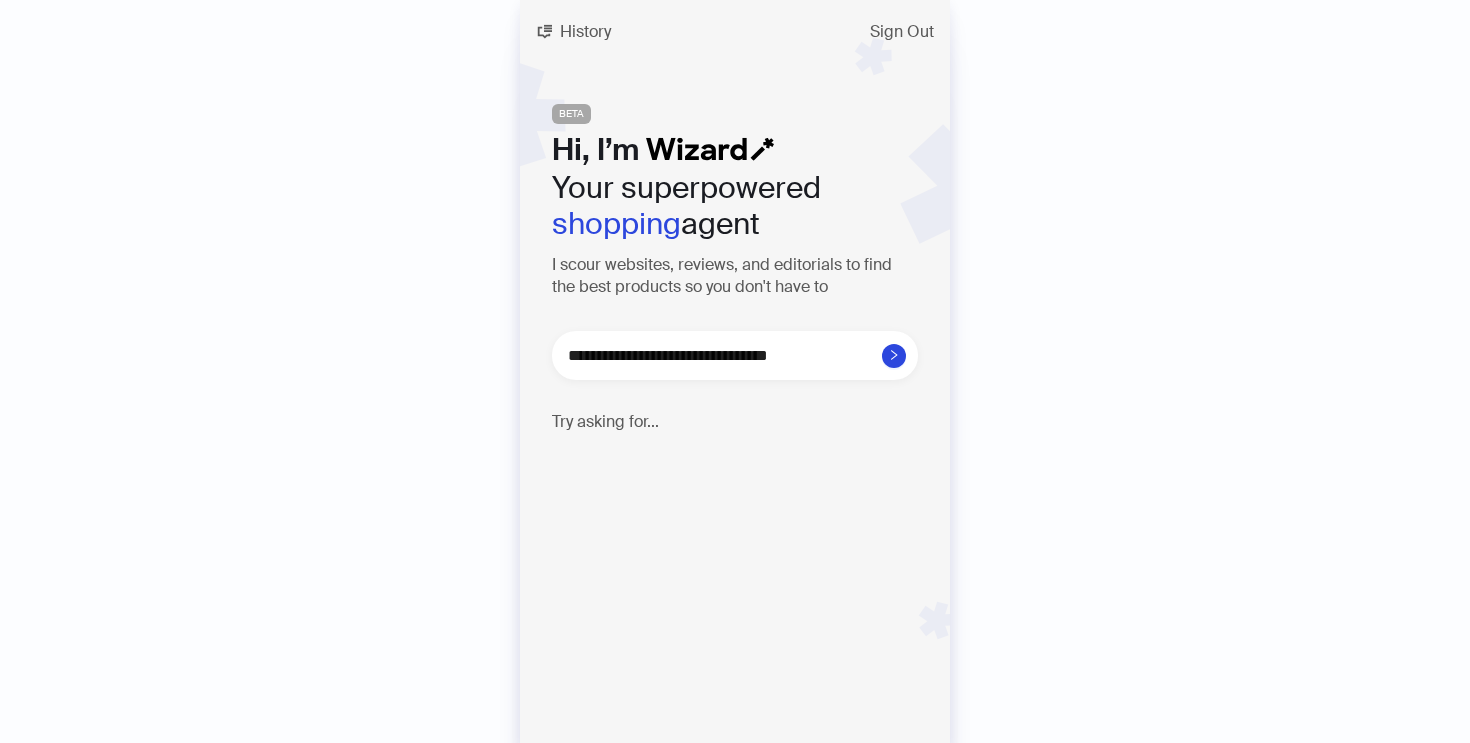 type on "**********" 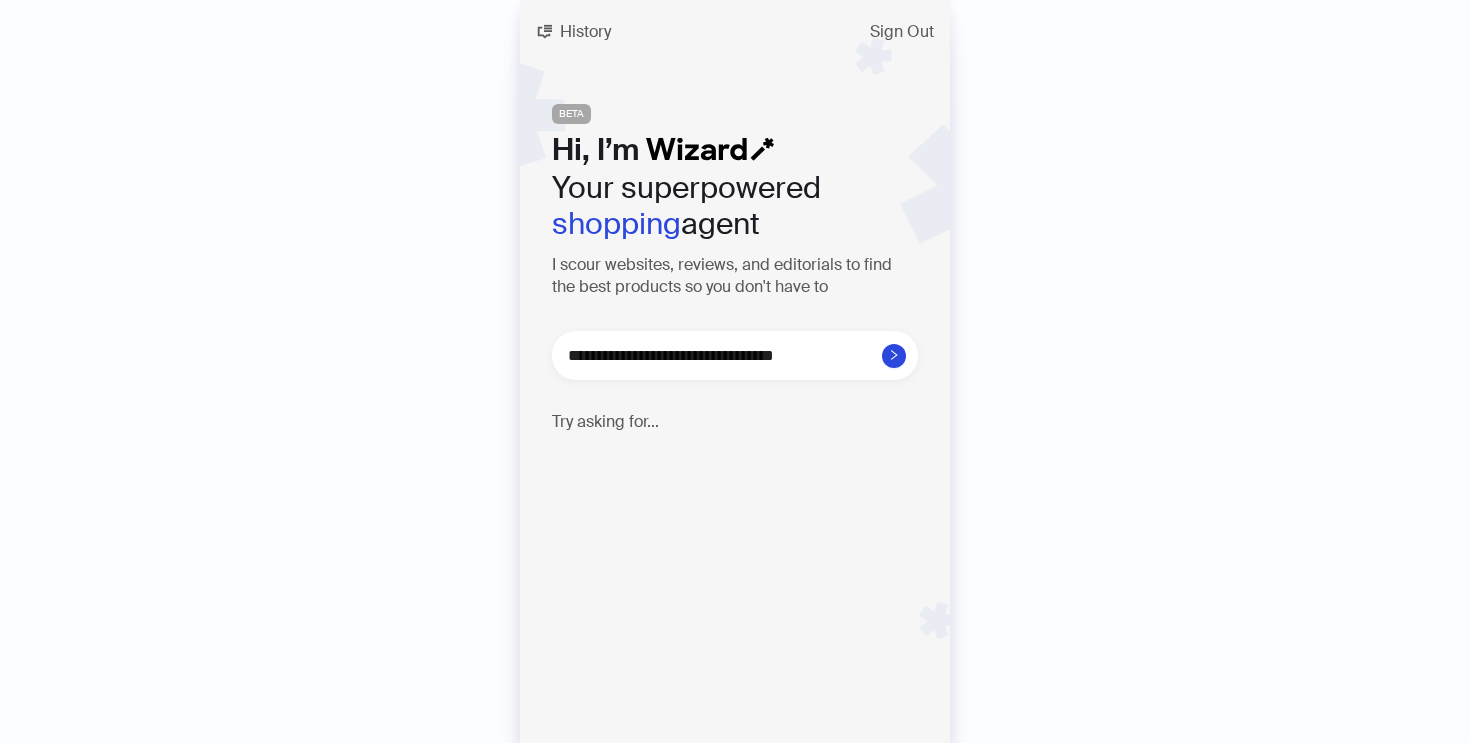 type on "**********" 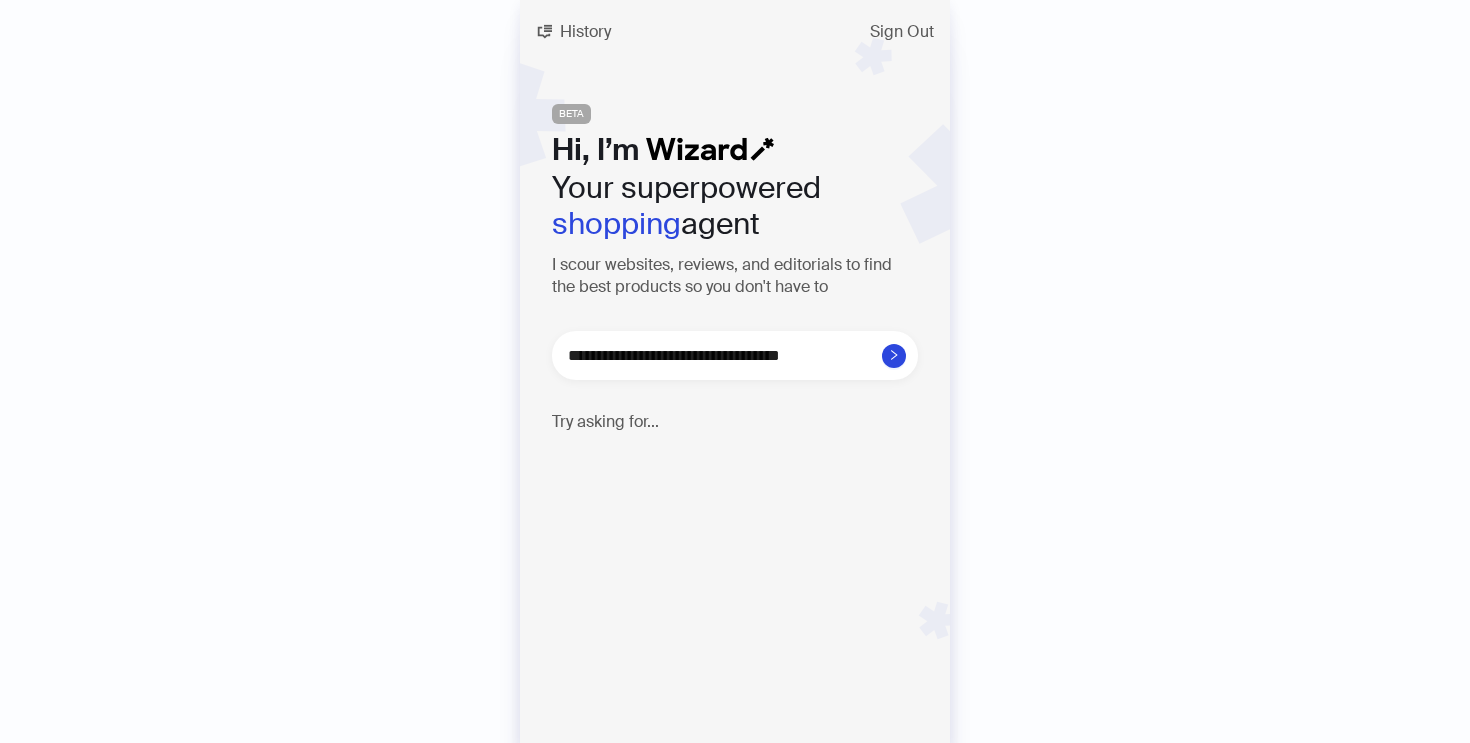 type on "**********" 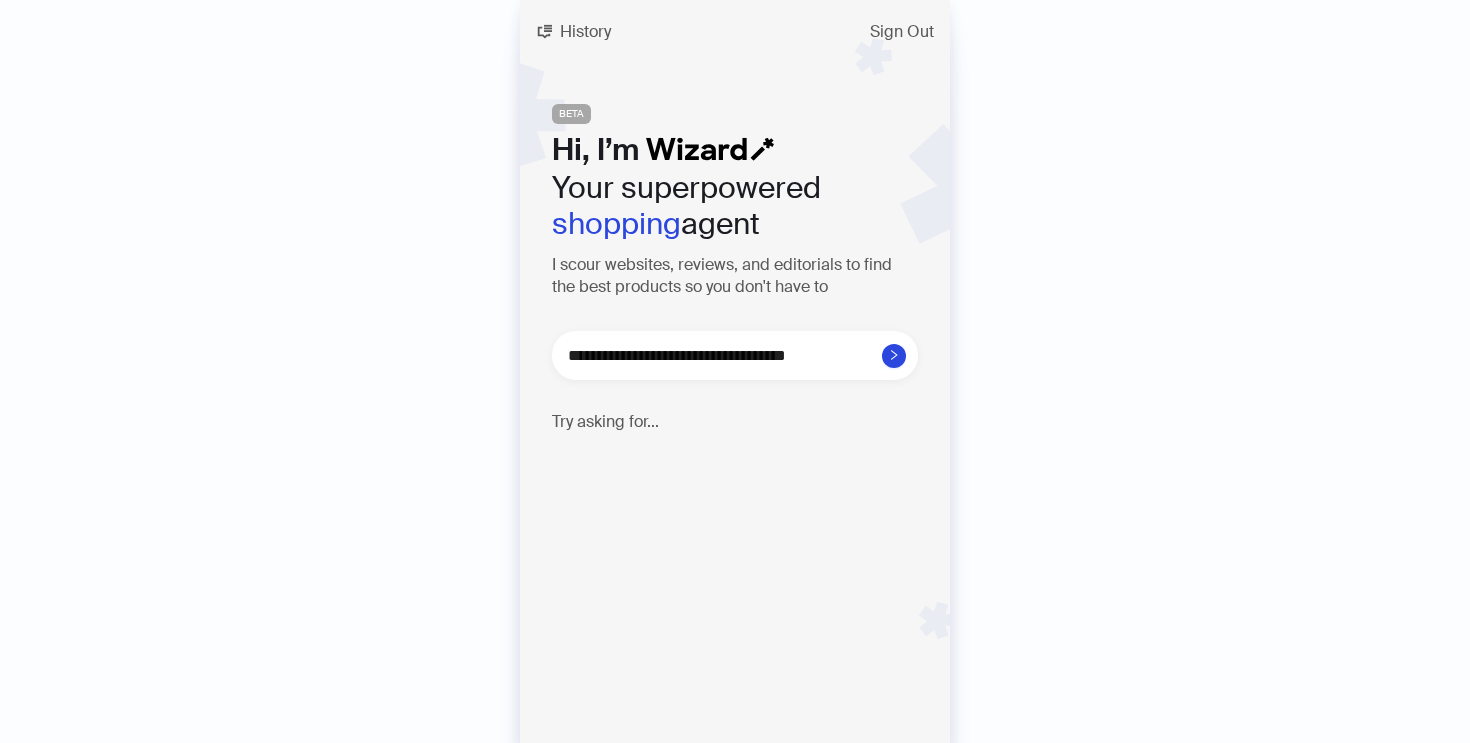 type on "**********" 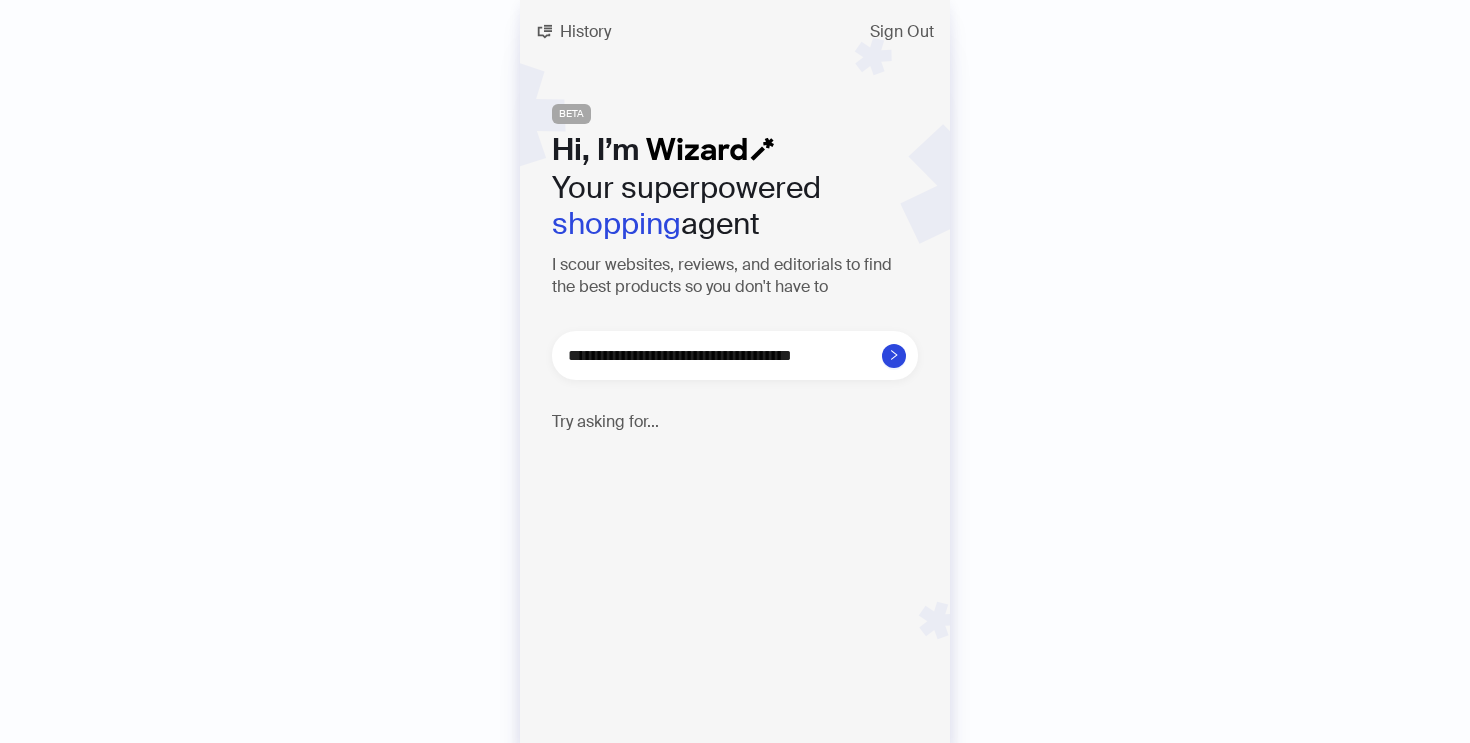 type on "**********" 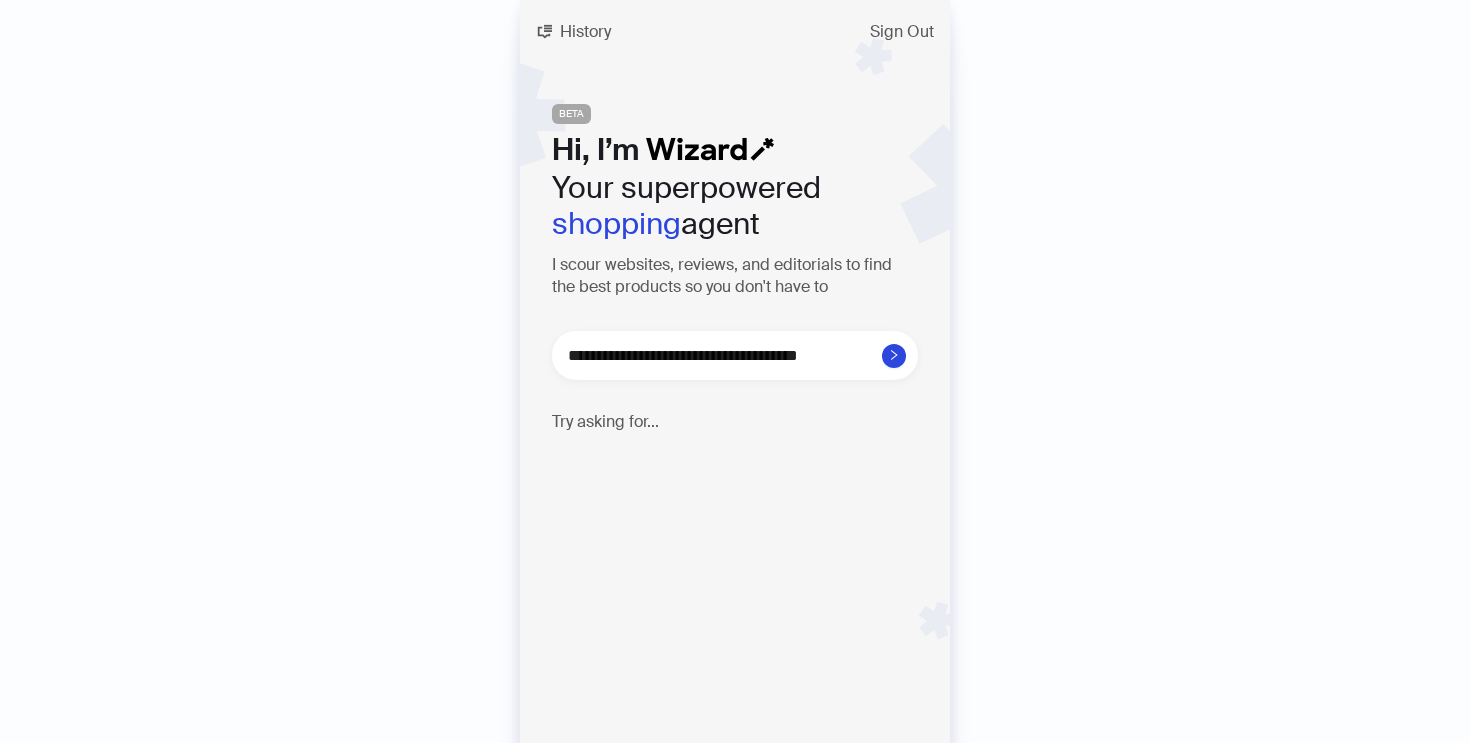 type on "**********" 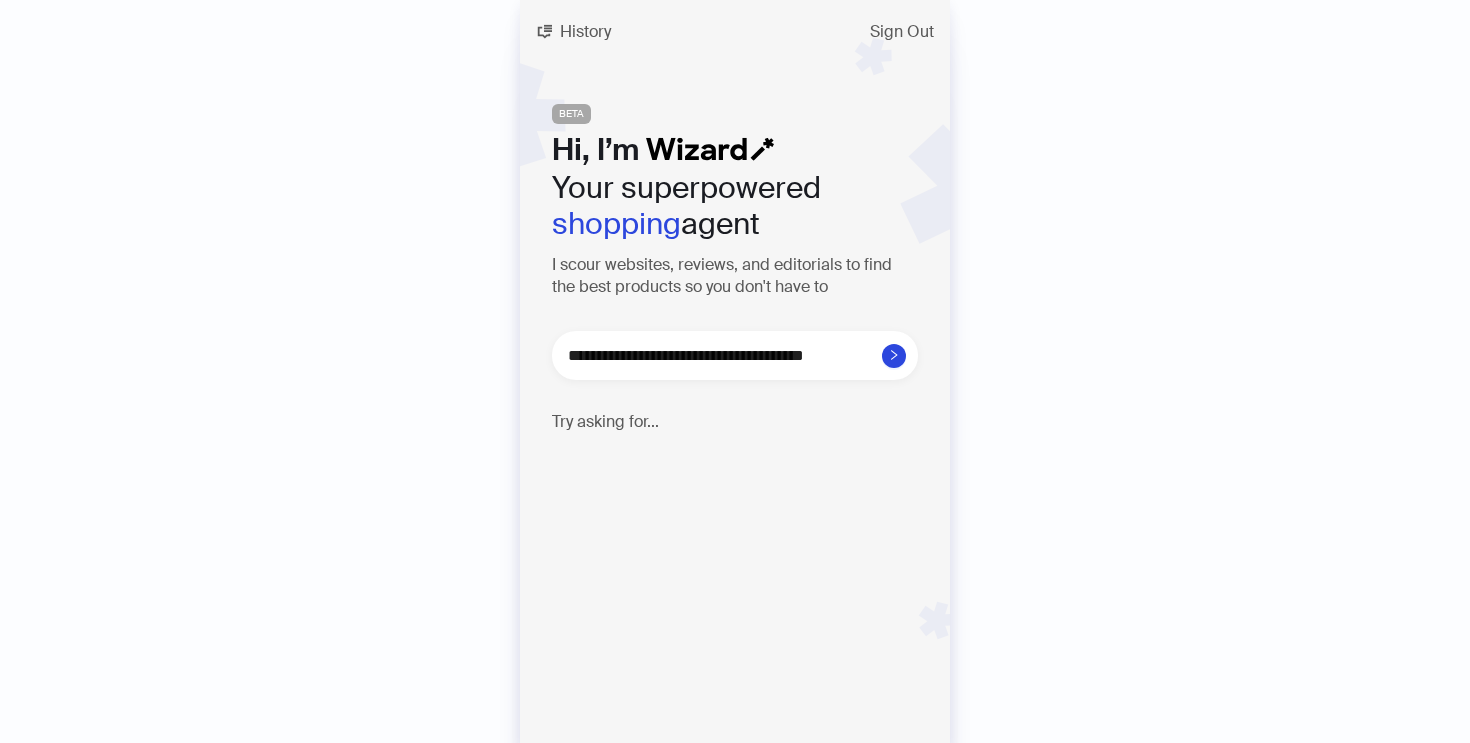 type on "**********" 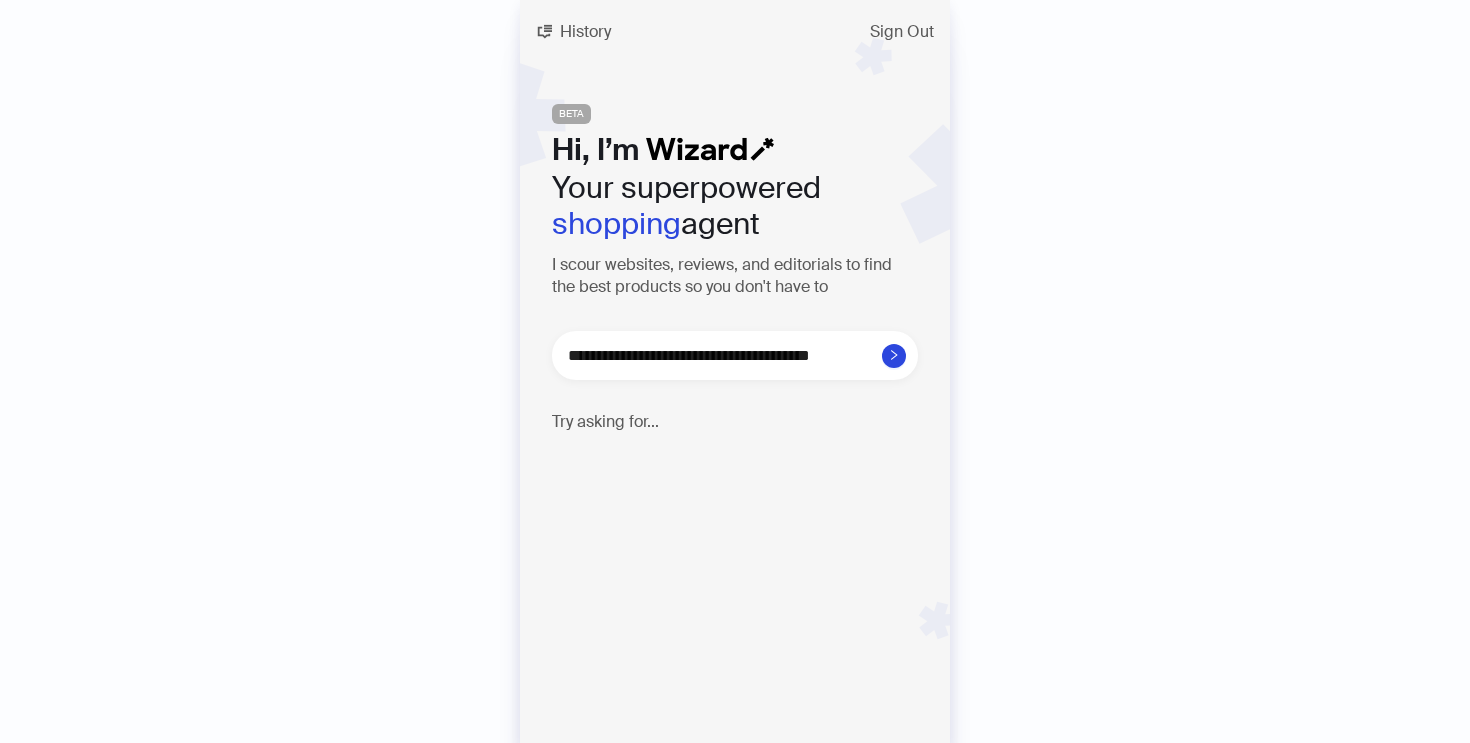 type on "**********" 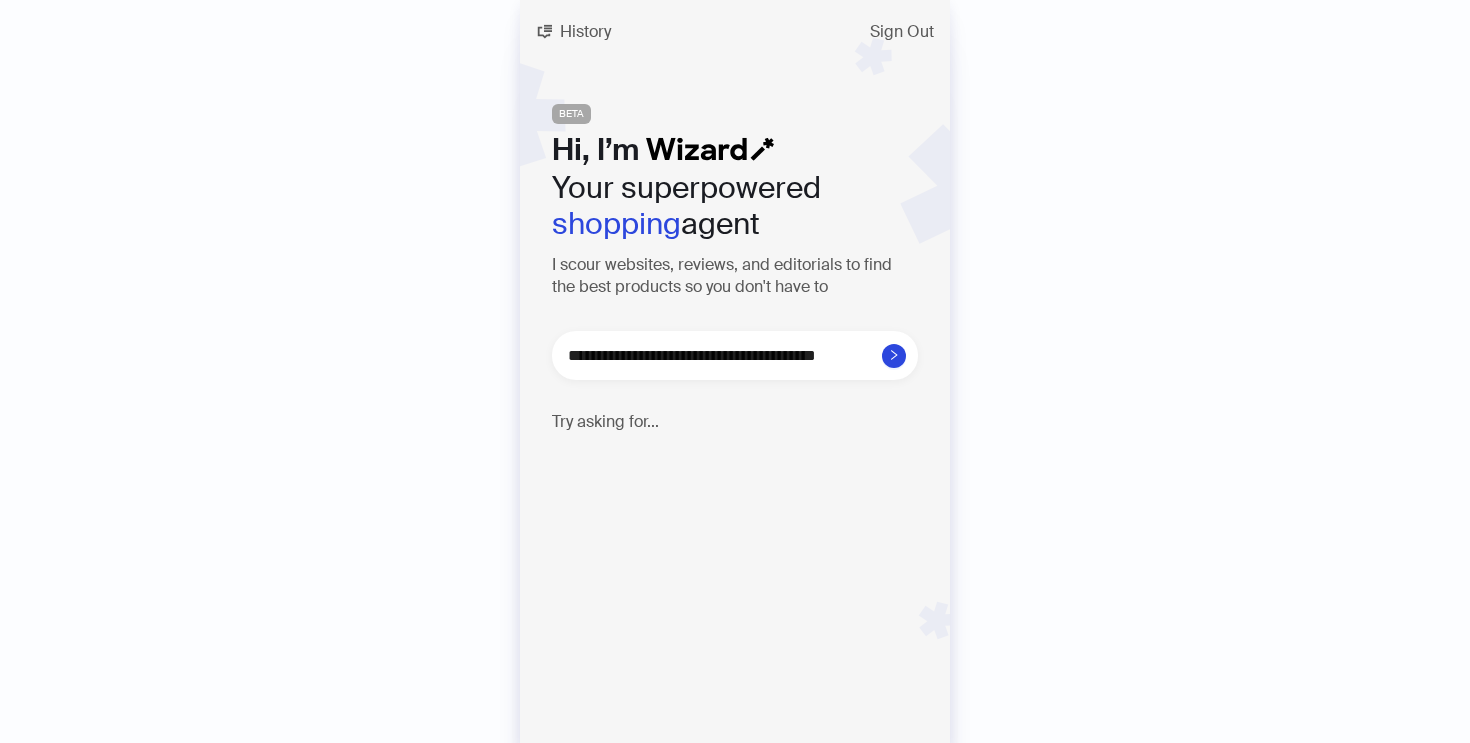 type on "**********" 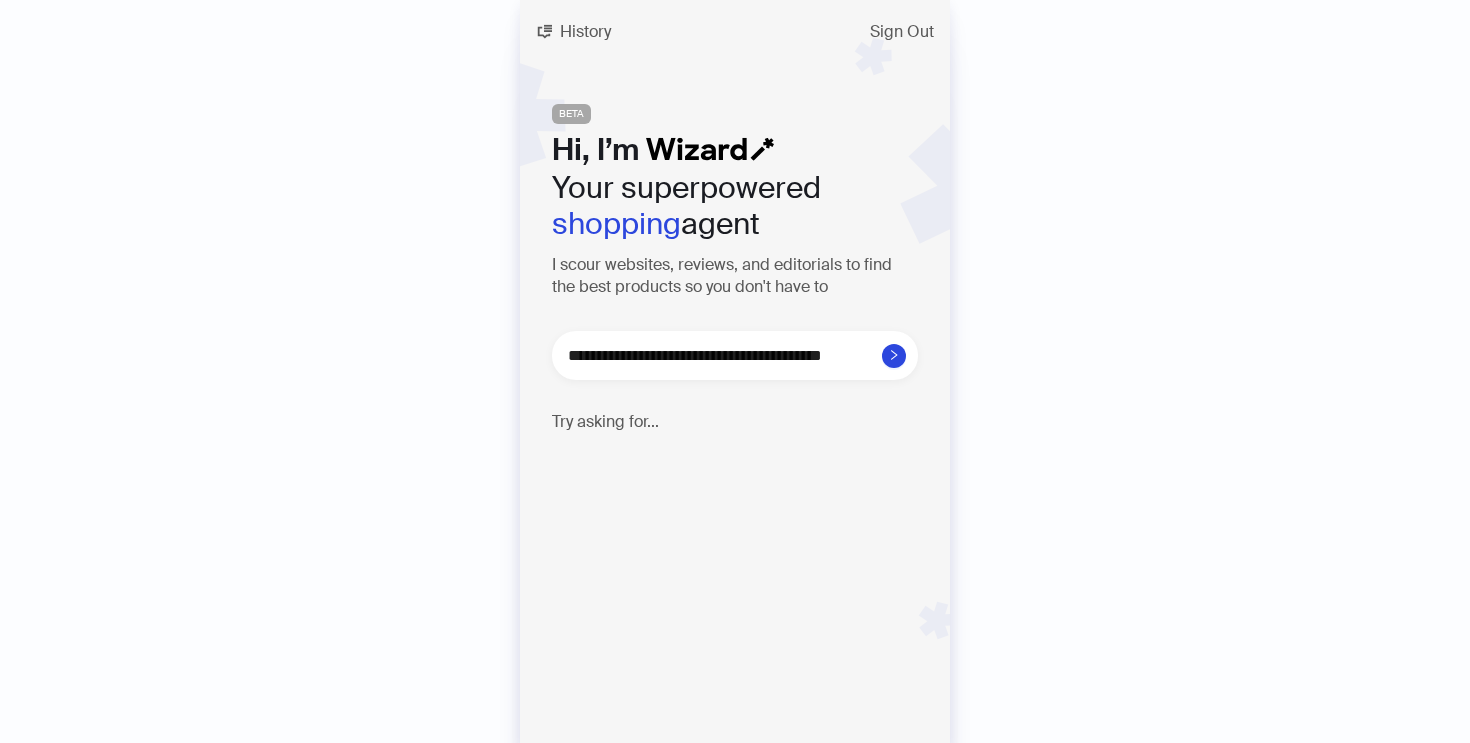 type on "**********" 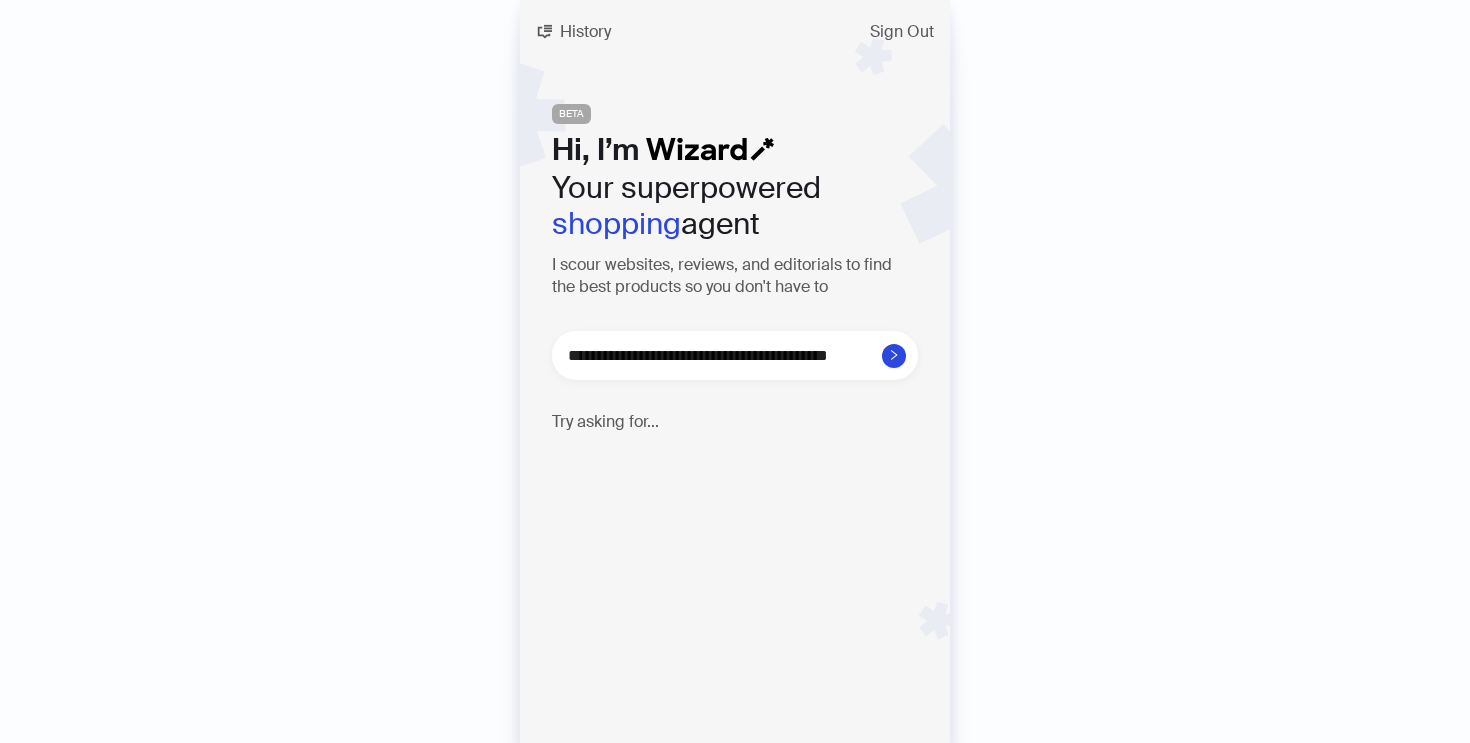 type on "**********" 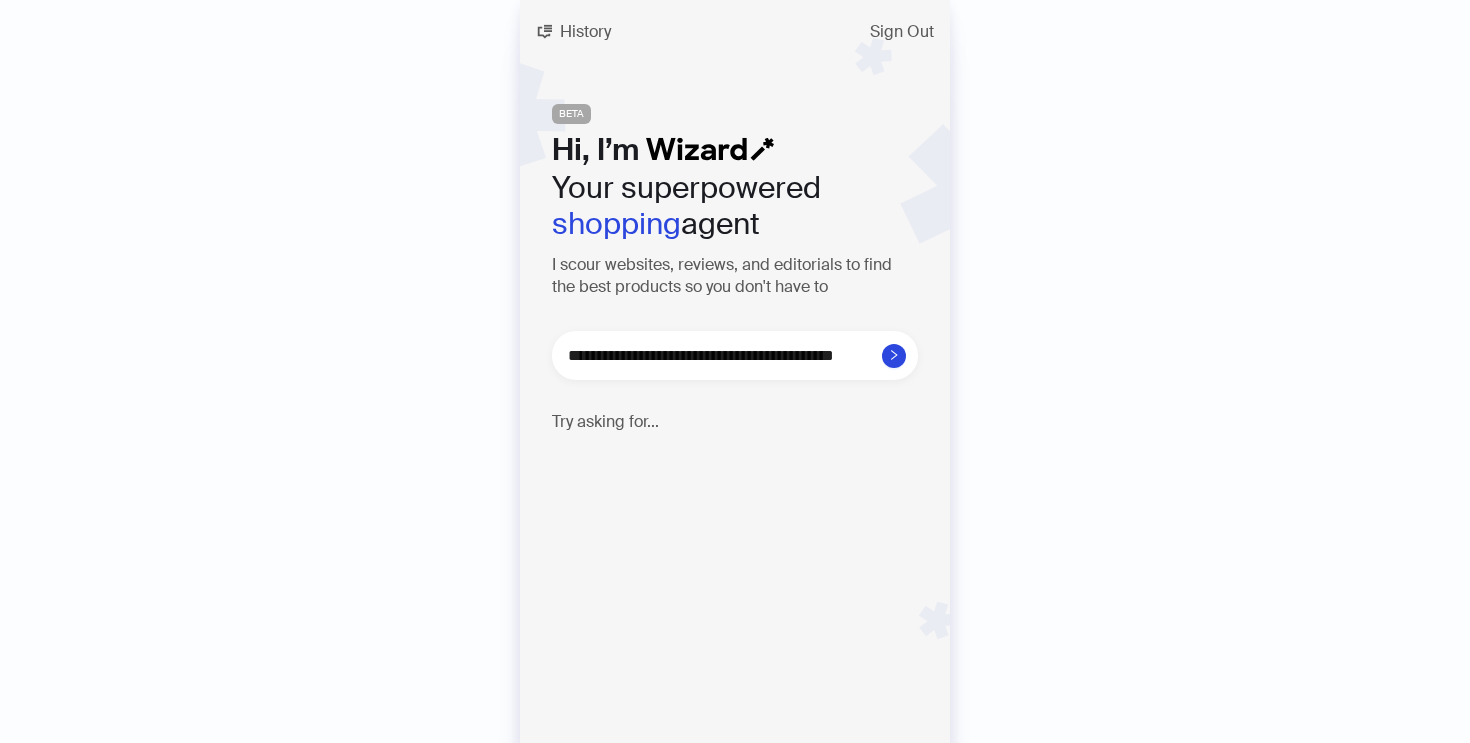 type on "**********" 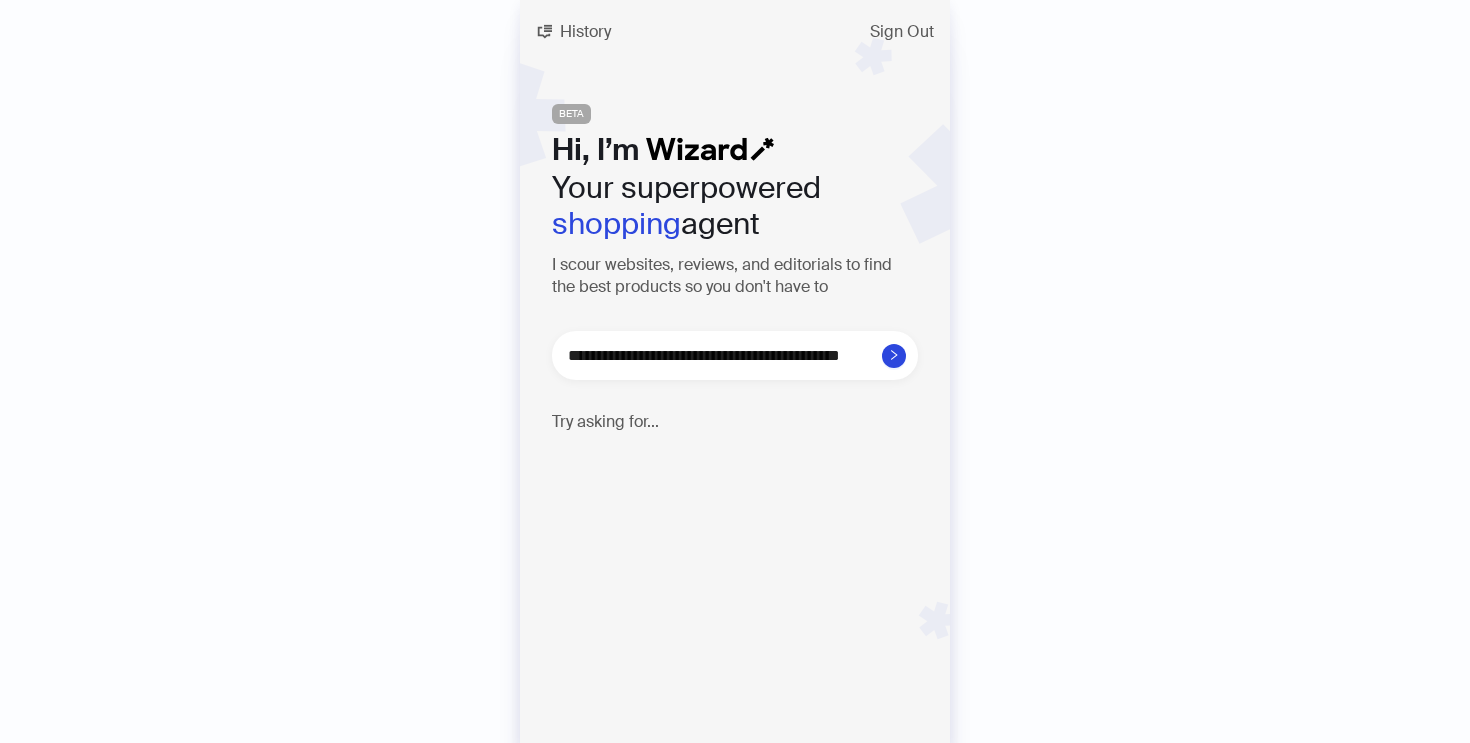 type on "**********" 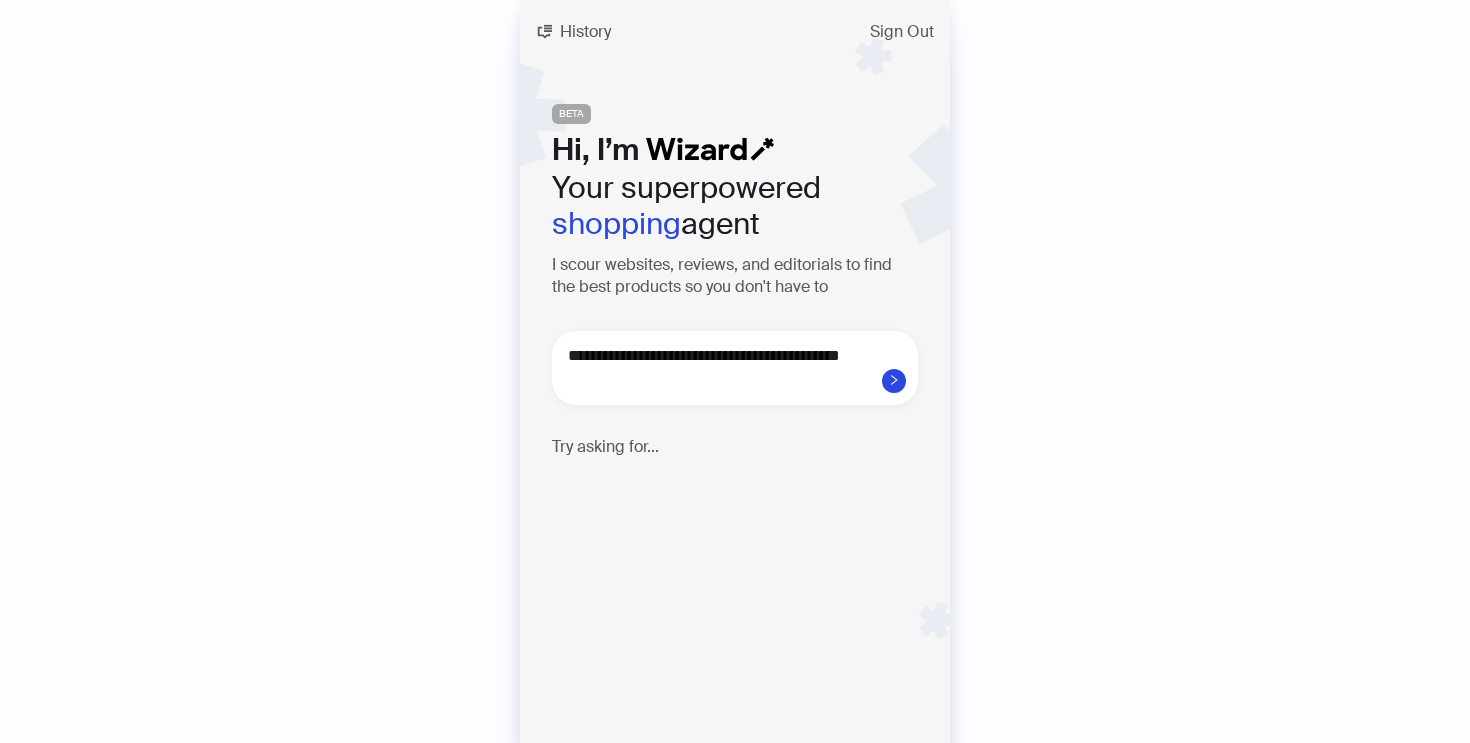 type on "**********" 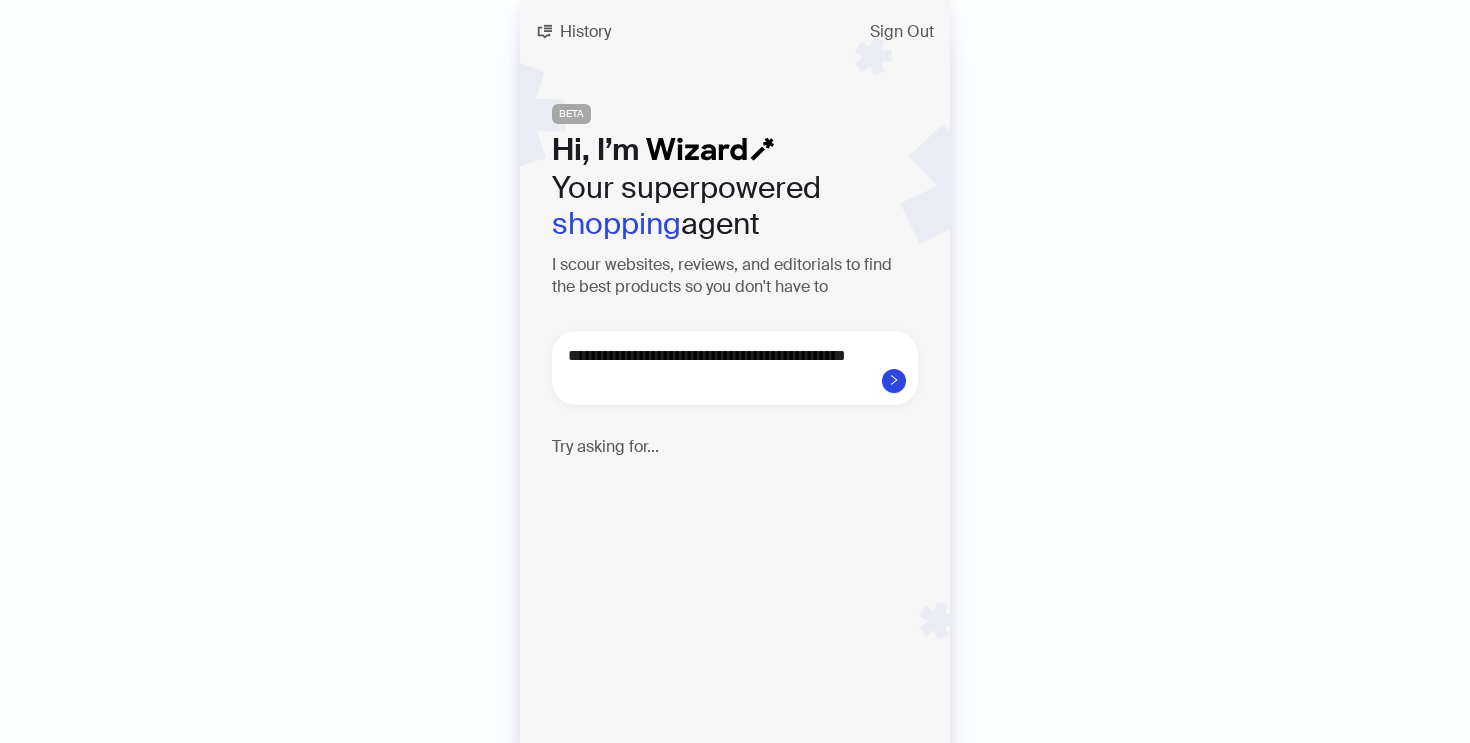 type on "**********" 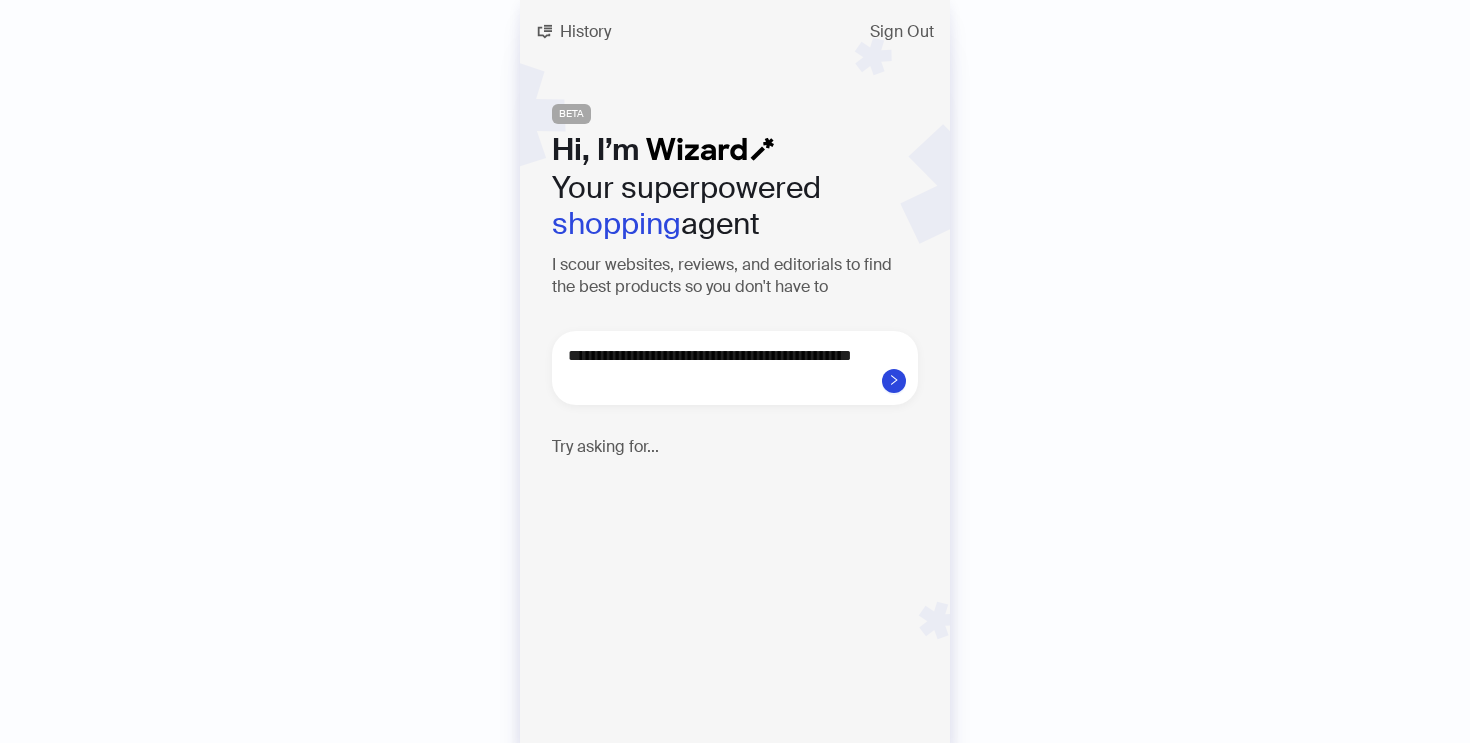 type on "**********" 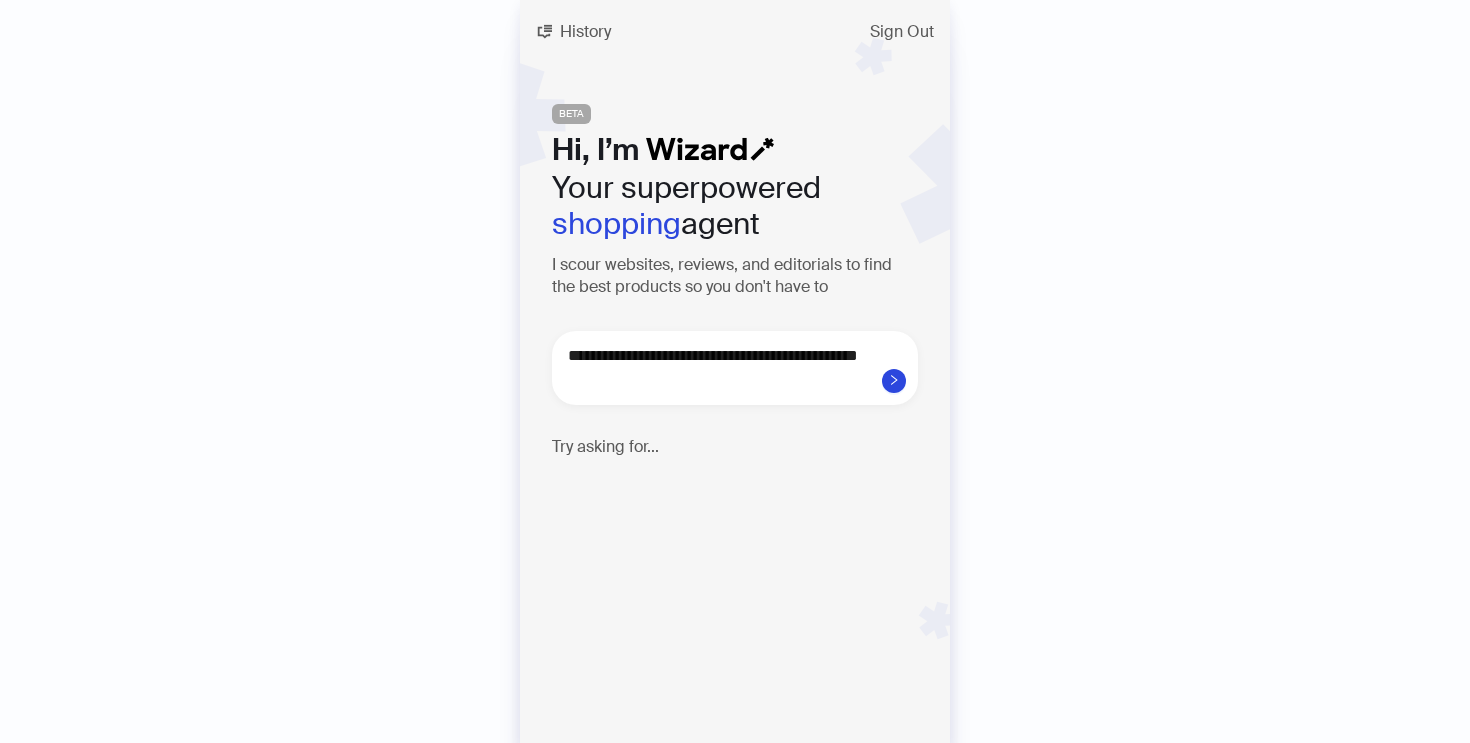 type on "**********" 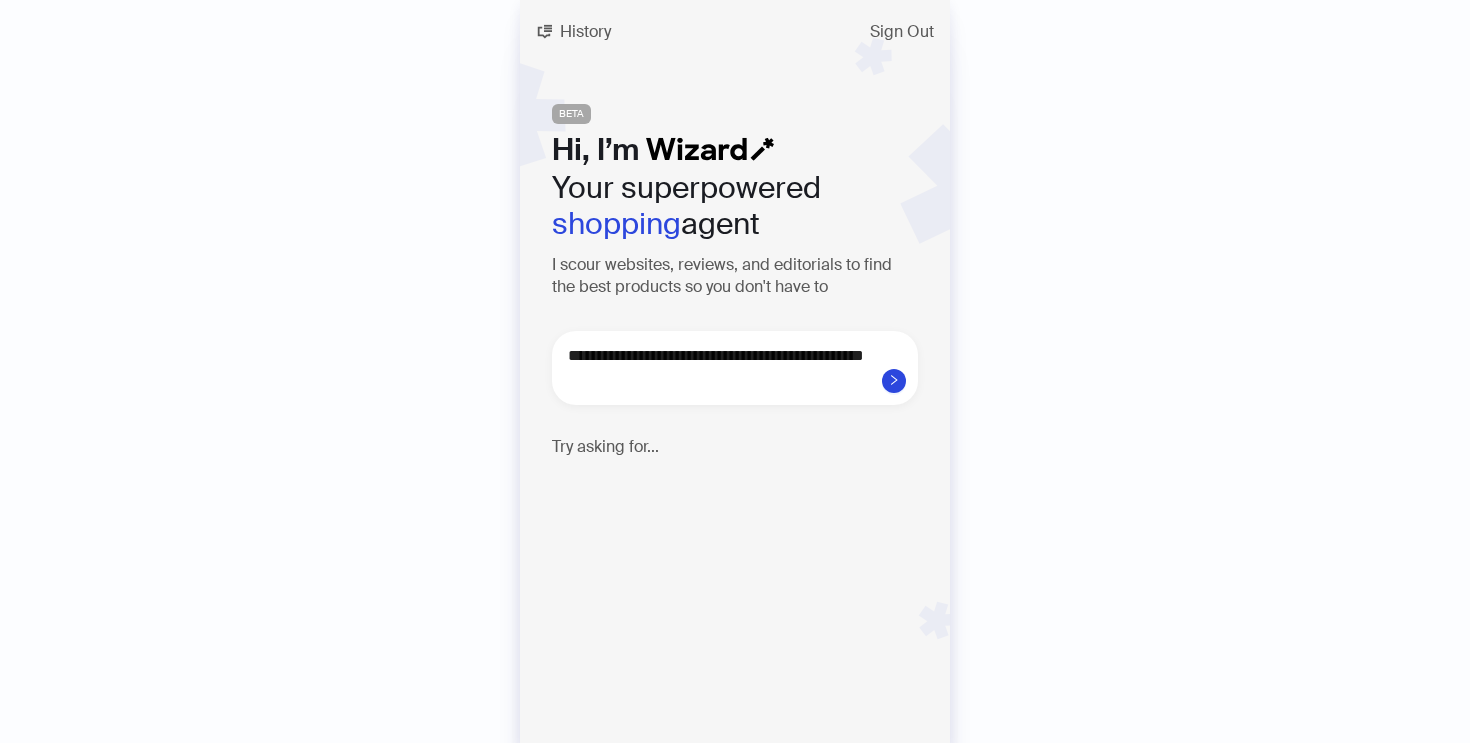 type on "**********" 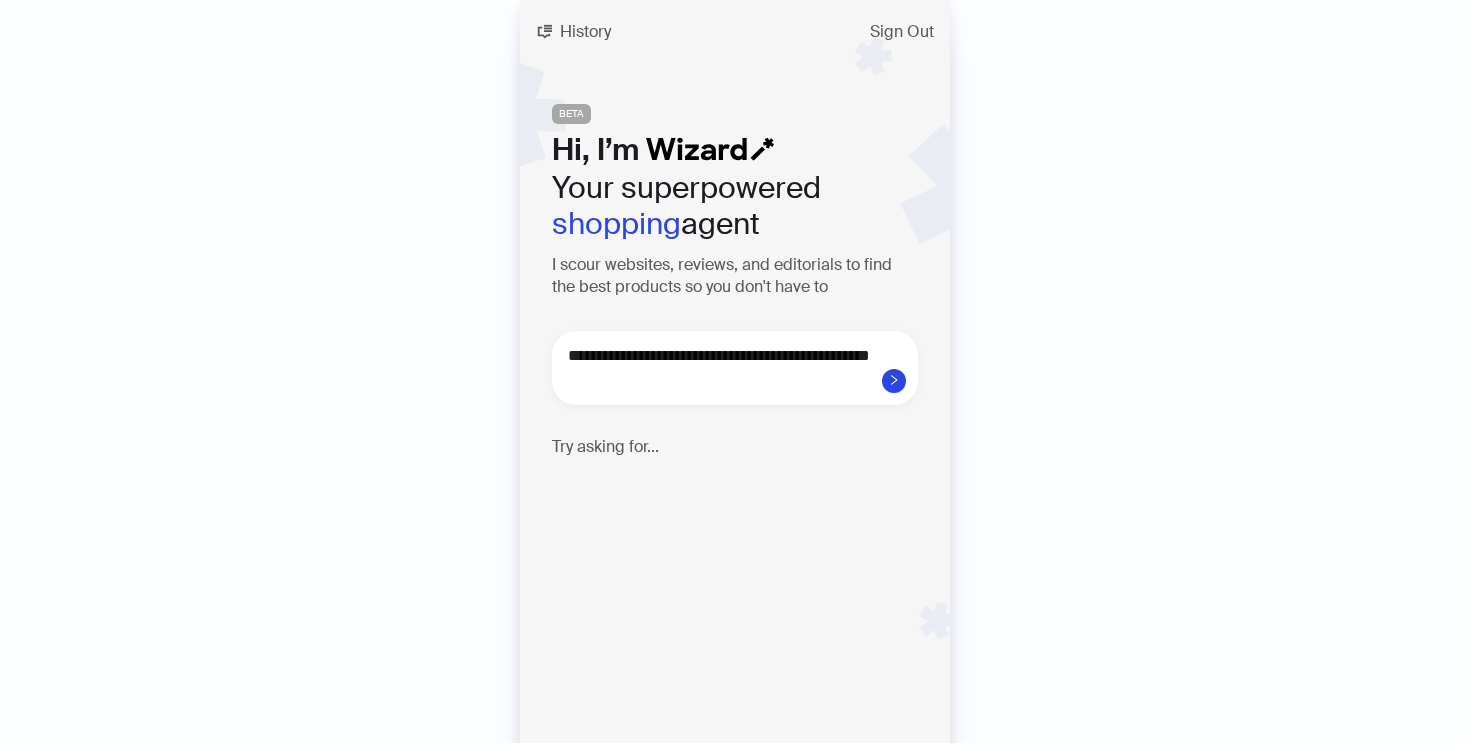 type on "**********" 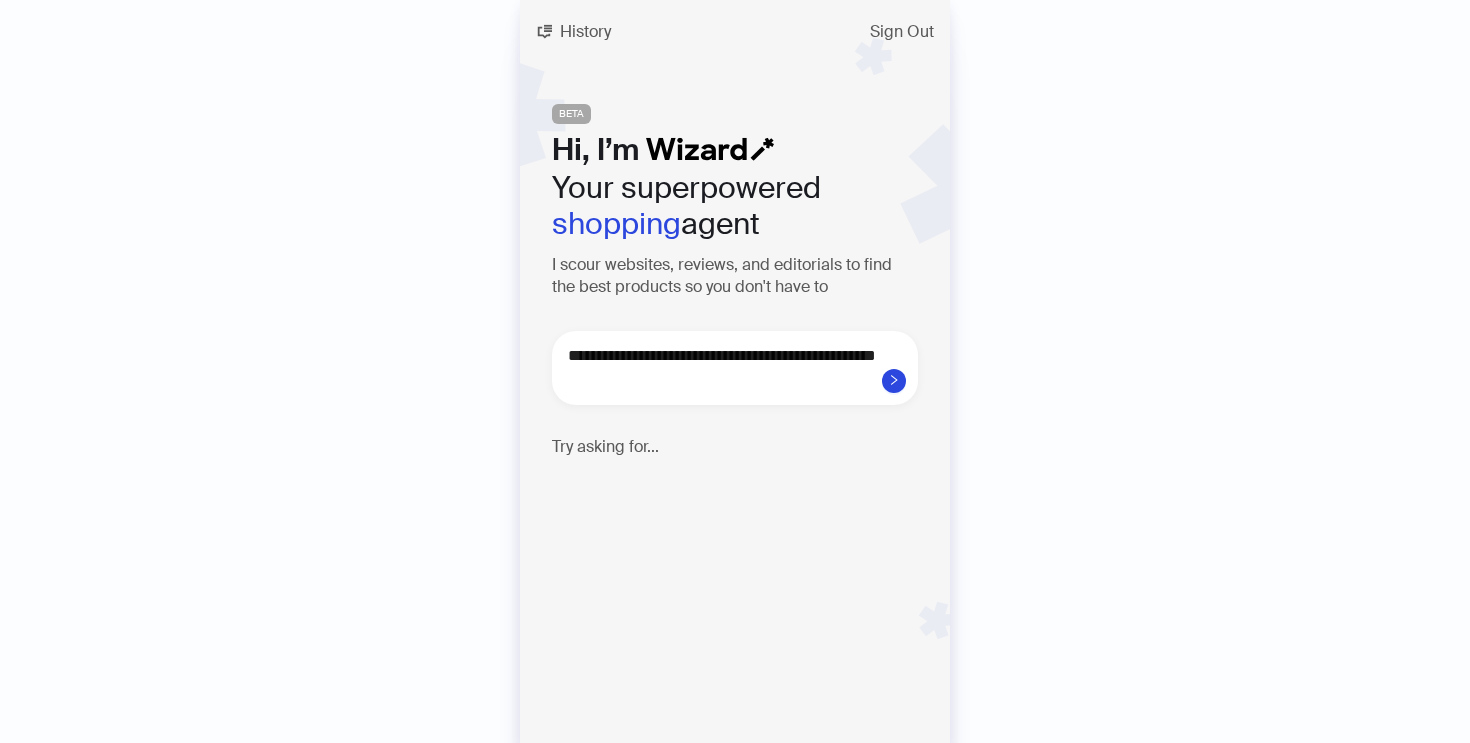 type on "**********" 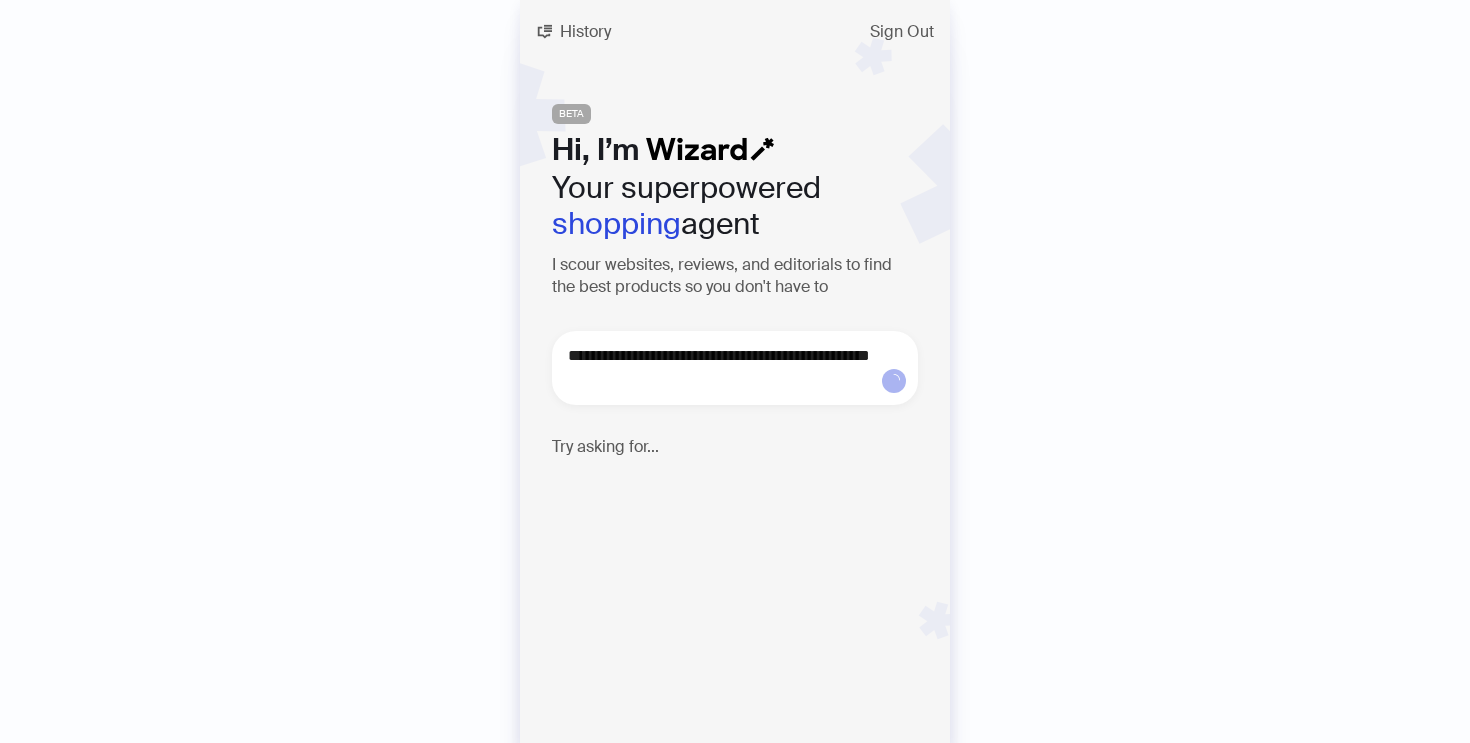 type on "**********" 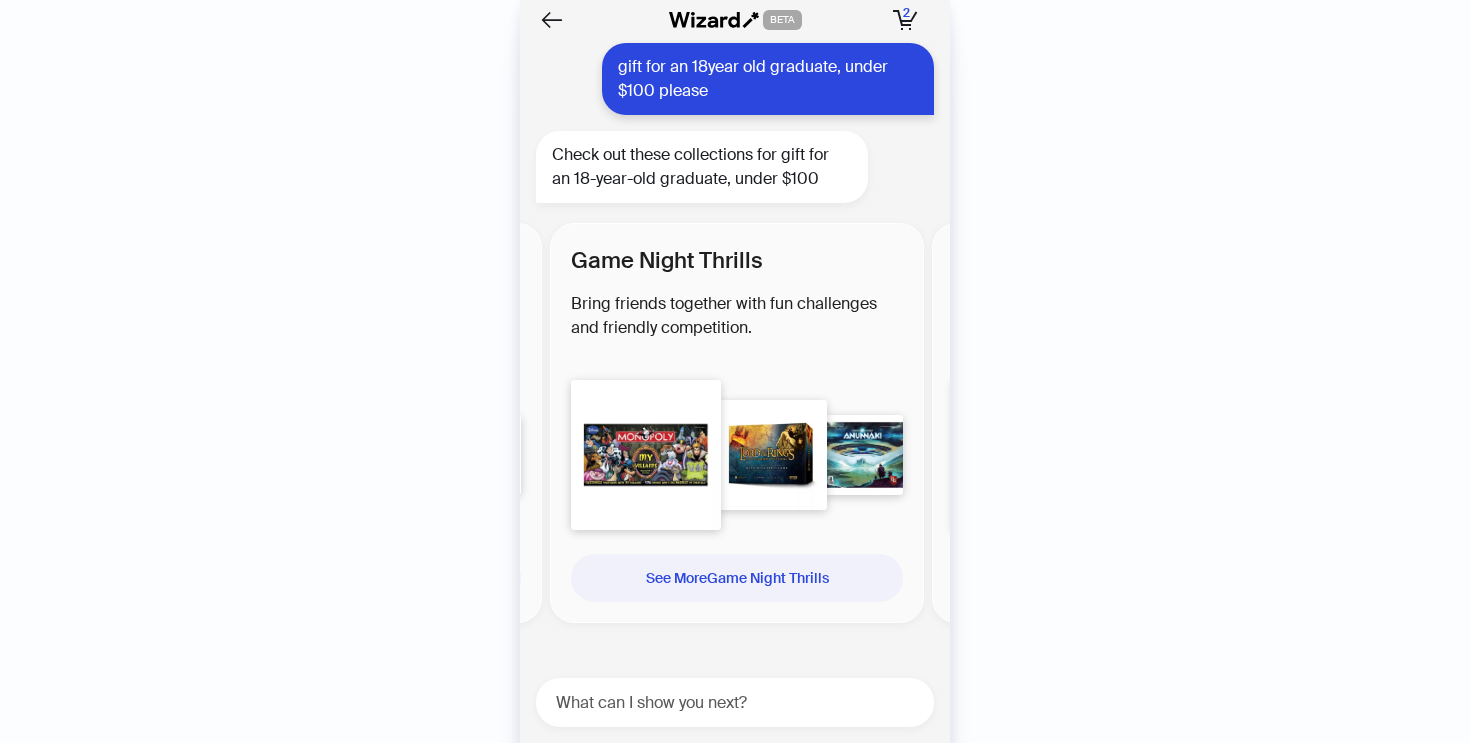 scroll, scrollTop: 0, scrollLeft: 377, axis: horizontal 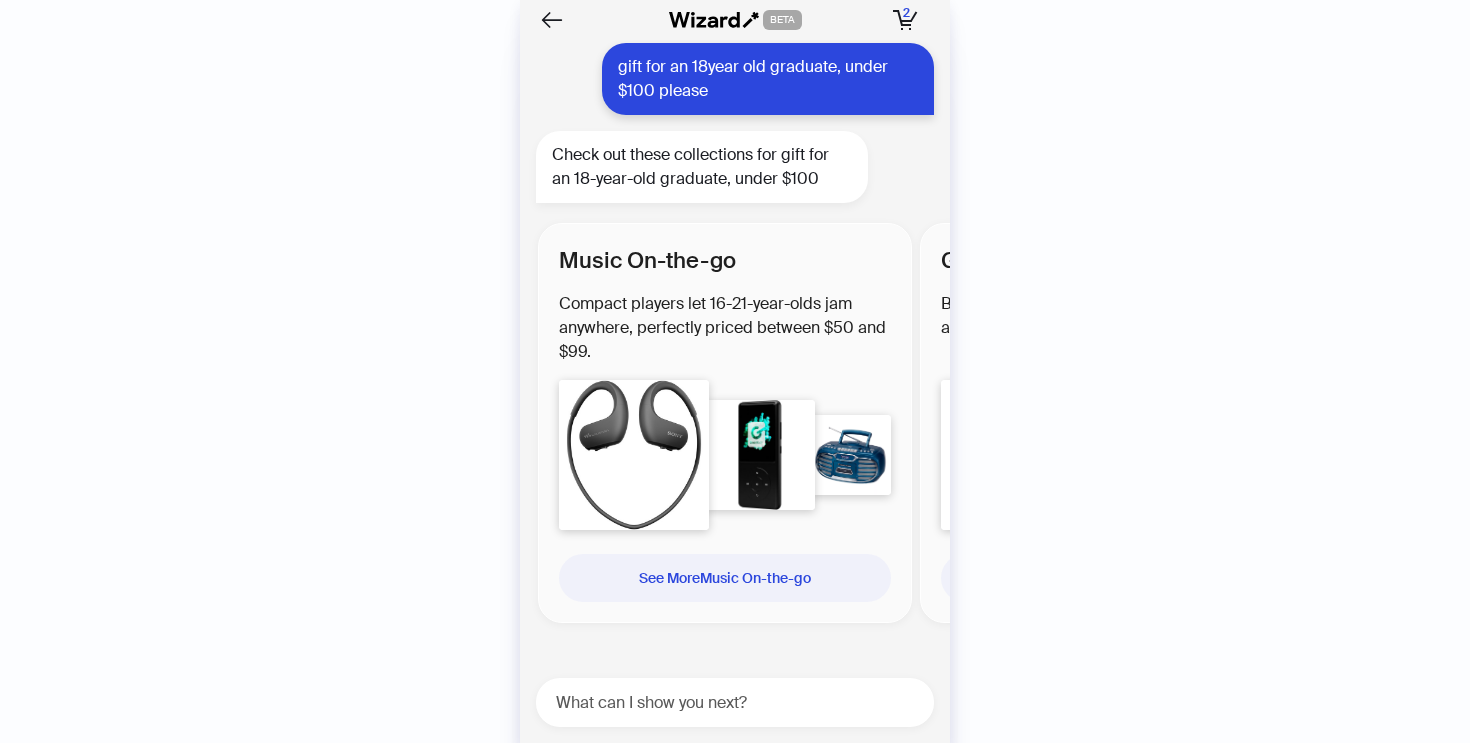 click at bounding box center [634, 455] 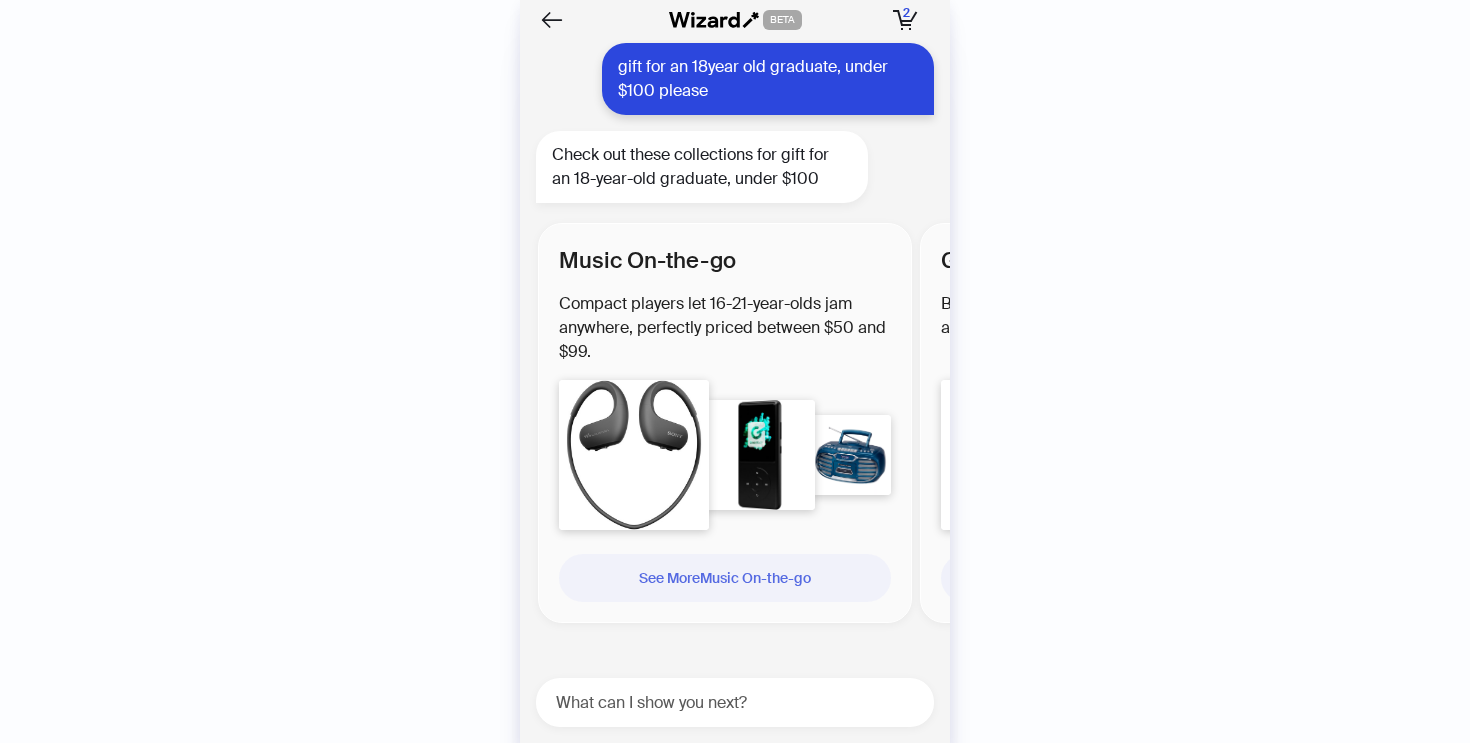 click on "See More  Music On-the-go" at bounding box center (725, 578) 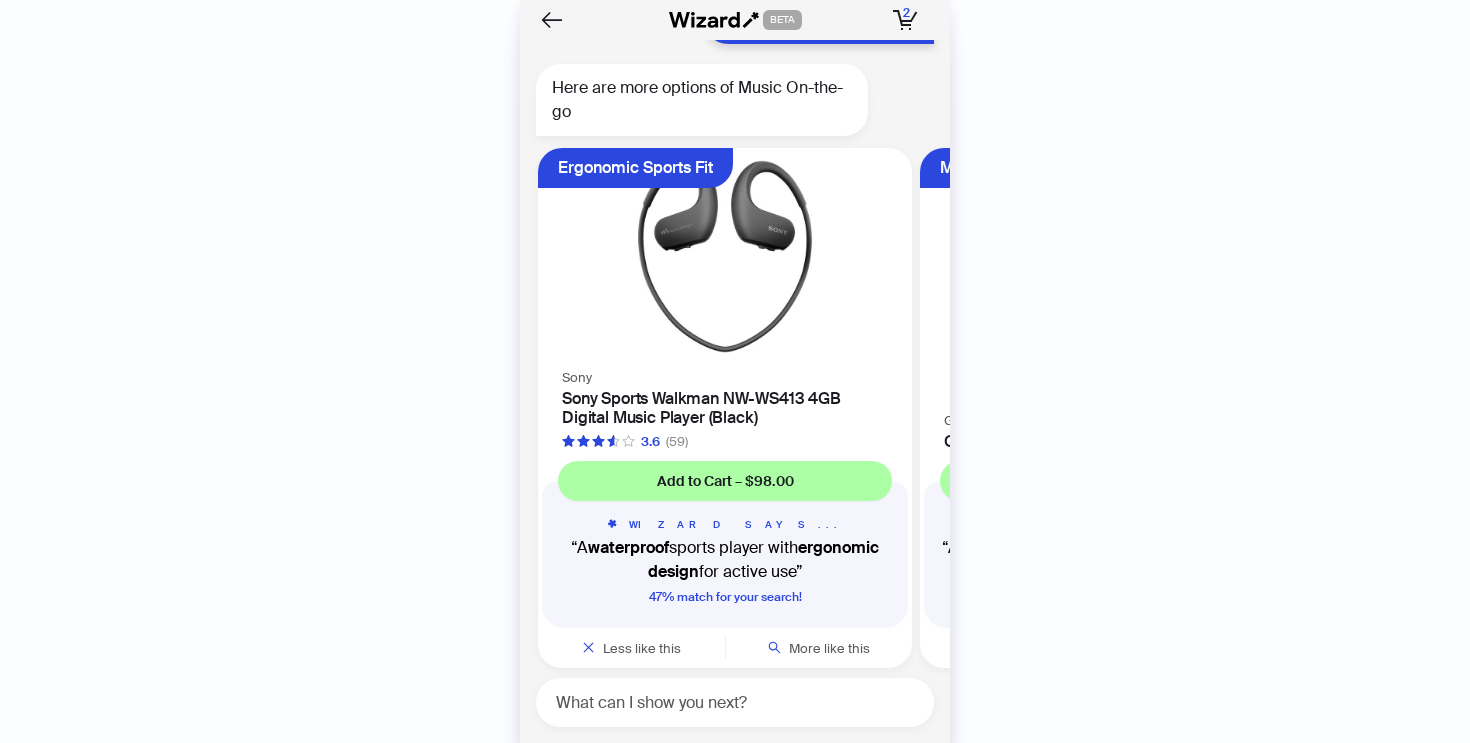 scroll, scrollTop: 6447, scrollLeft: 0, axis: vertical 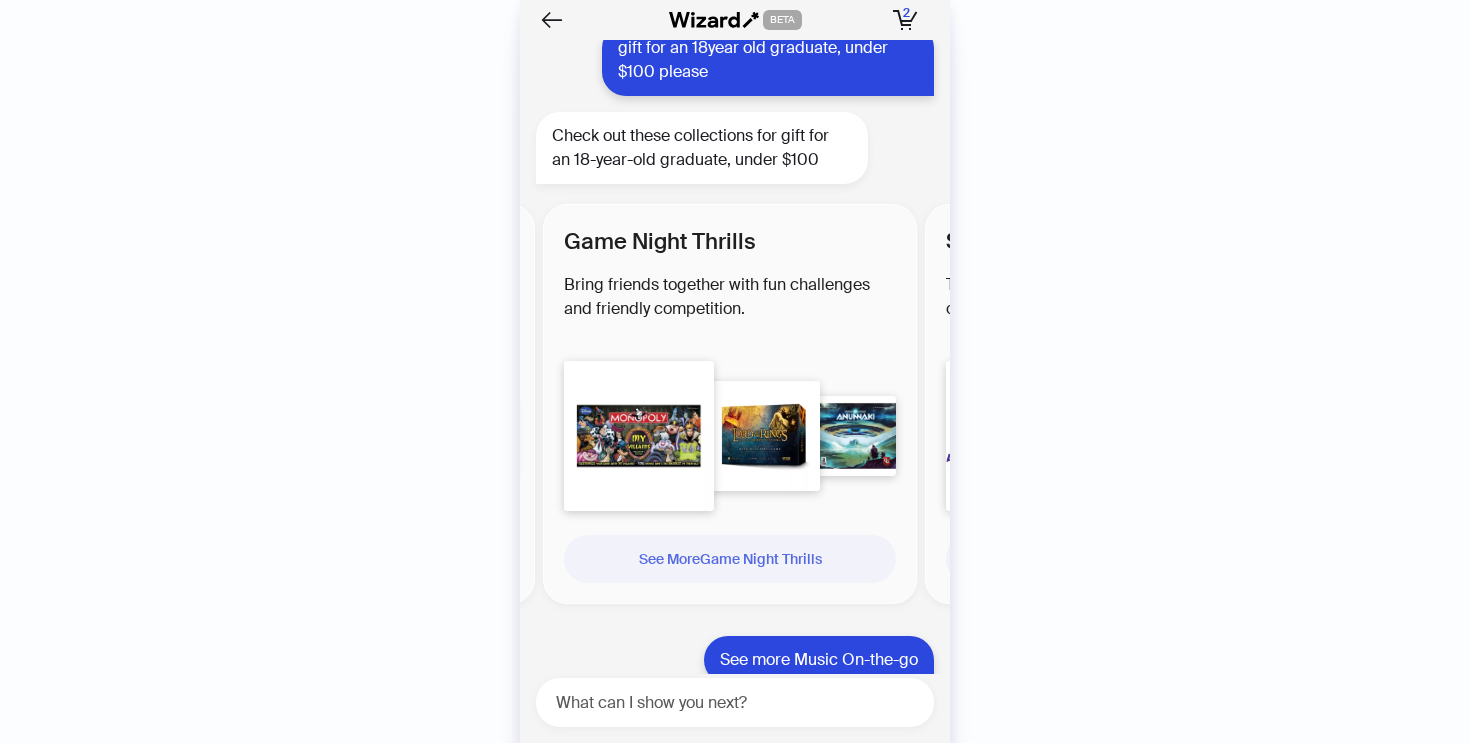 click on "See More  Game Night Thrills" at bounding box center (730, 559) 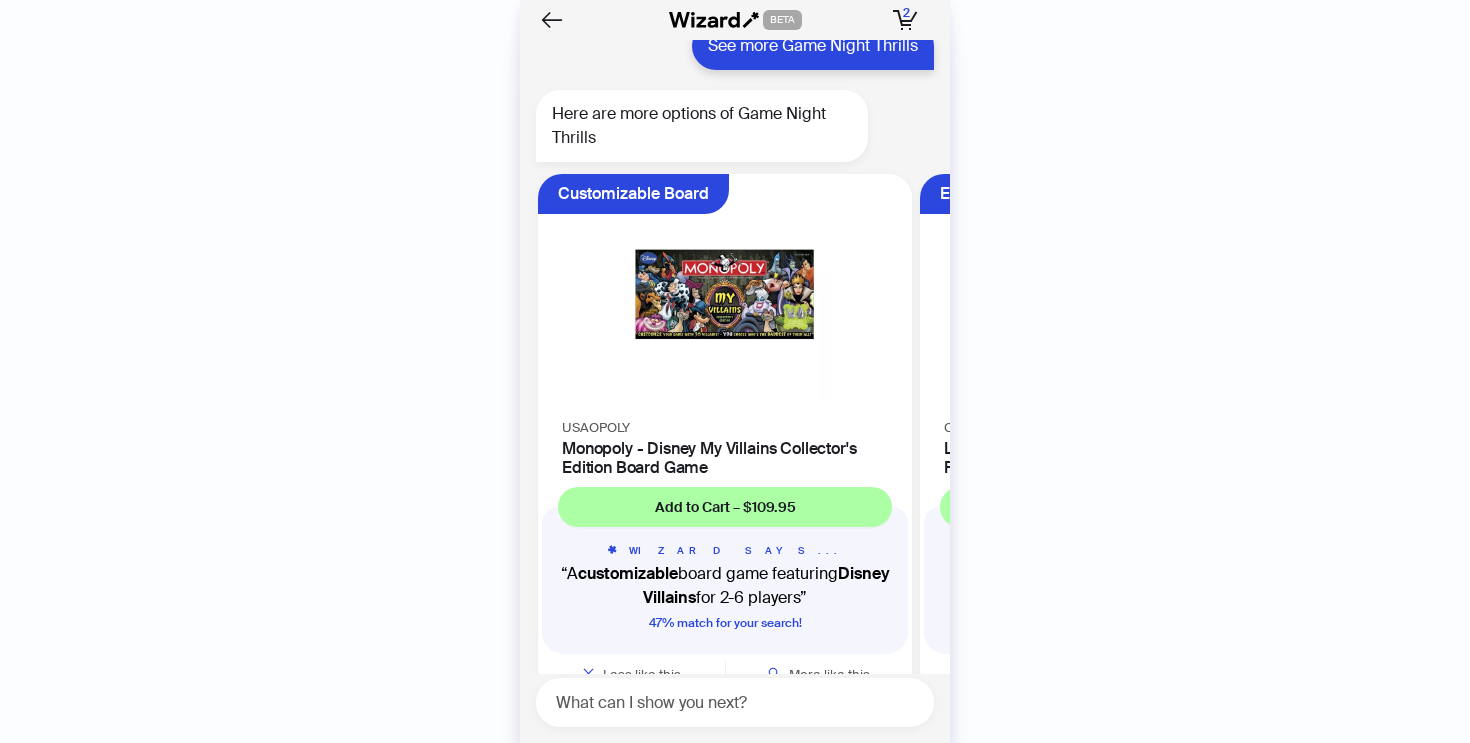 scroll, scrollTop: 7151, scrollLeft: 0, axis: vertical 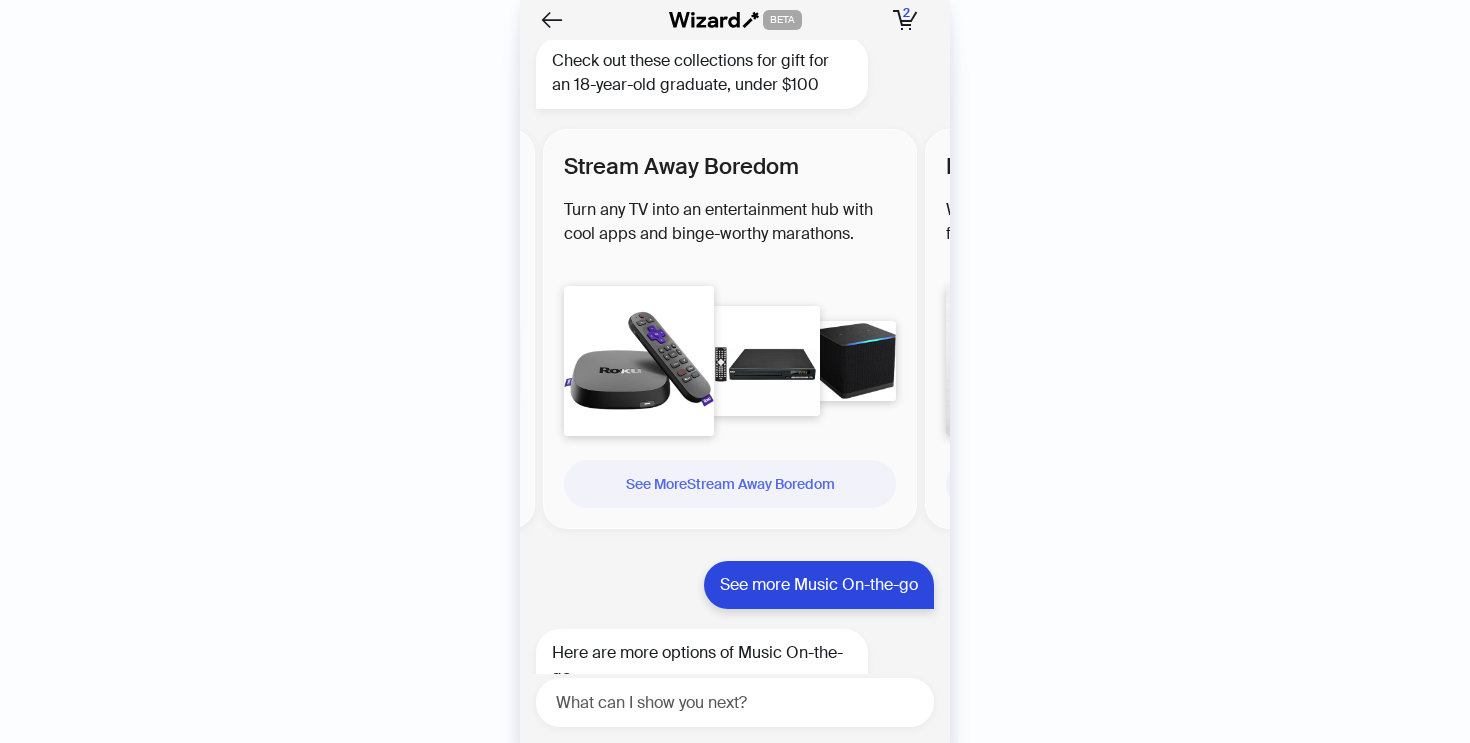 click on "See More  Stream Away Boredom" at bounding box center (730, 484) 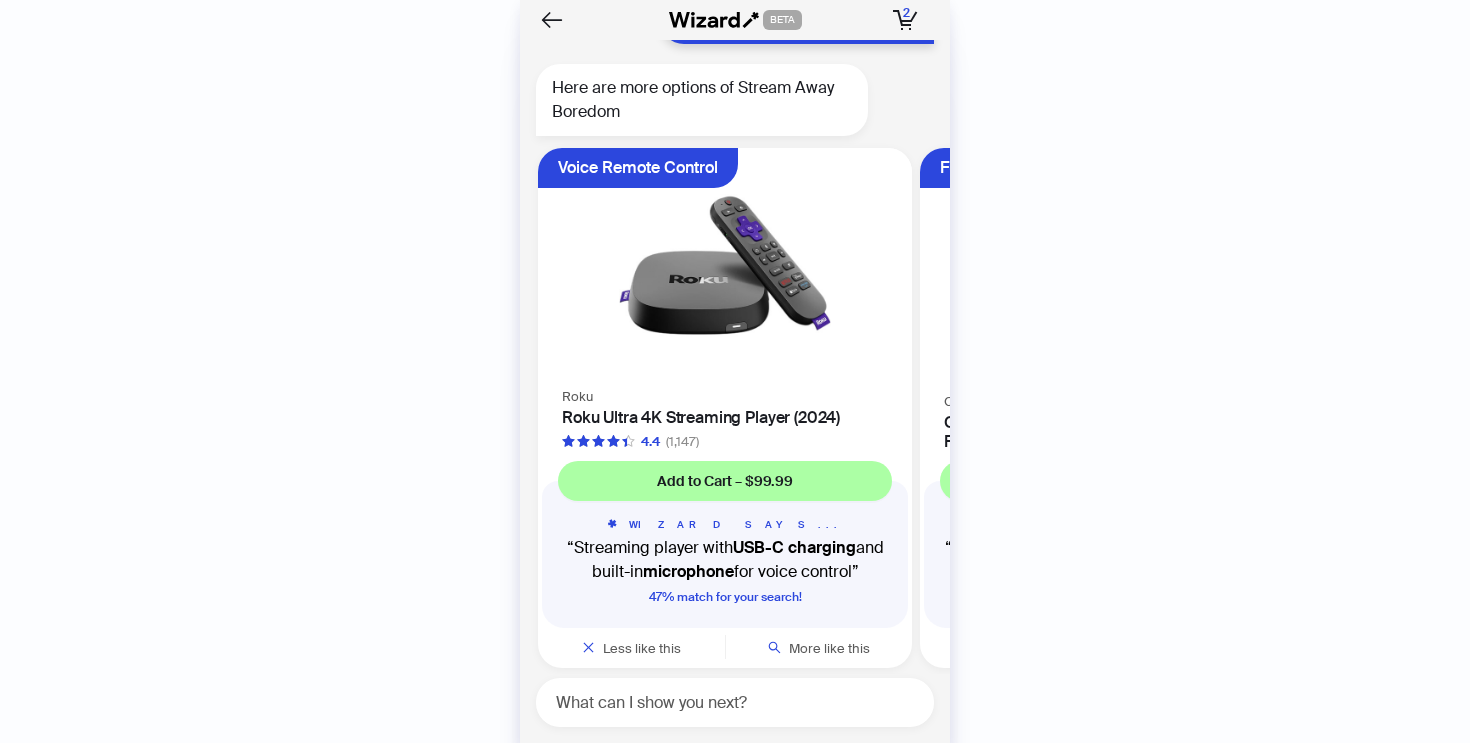 scroll, scrollTop: 7855, scrollLeft: 0, axis: vertical 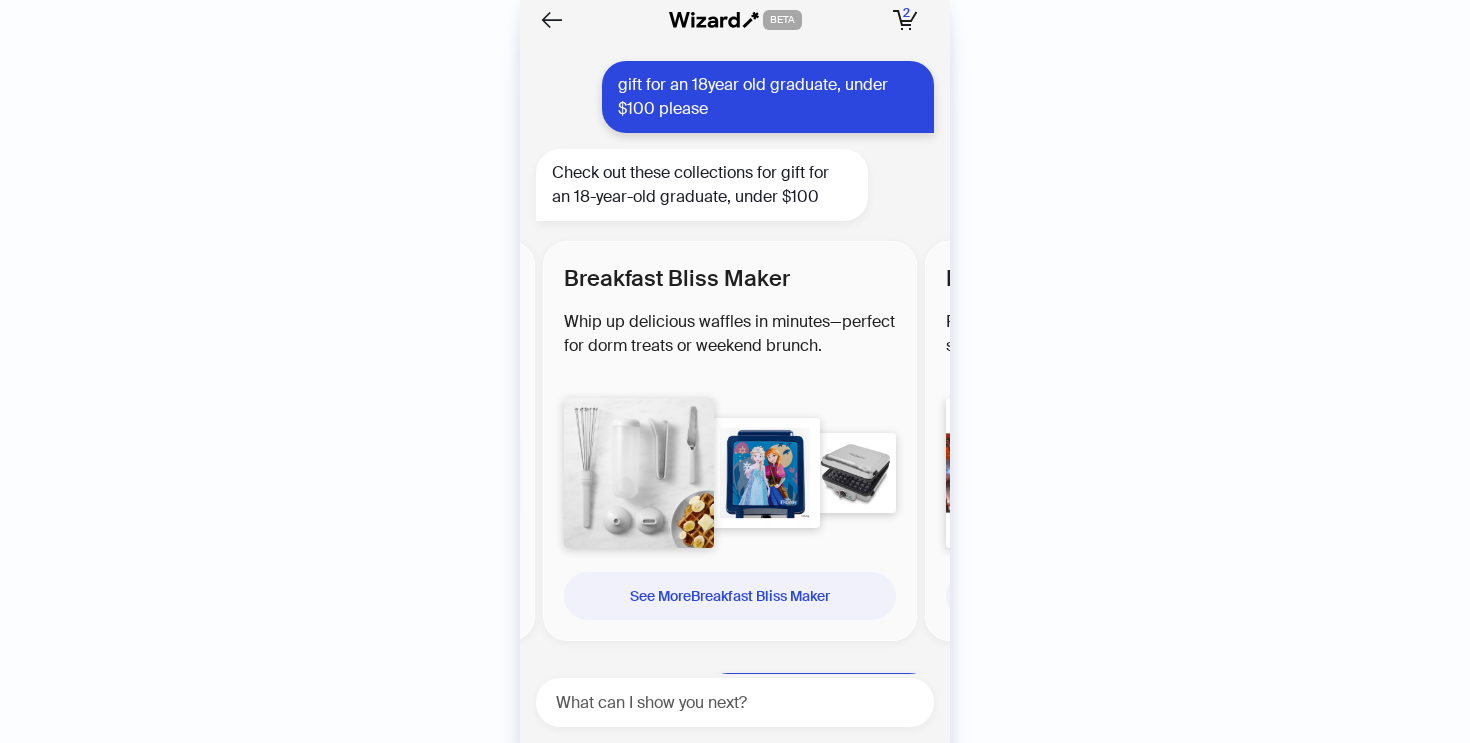 click on "Whip up delicious waffles in minutes—perfect for dorm treats or weekend brunch." at bounding box center [730, 344] 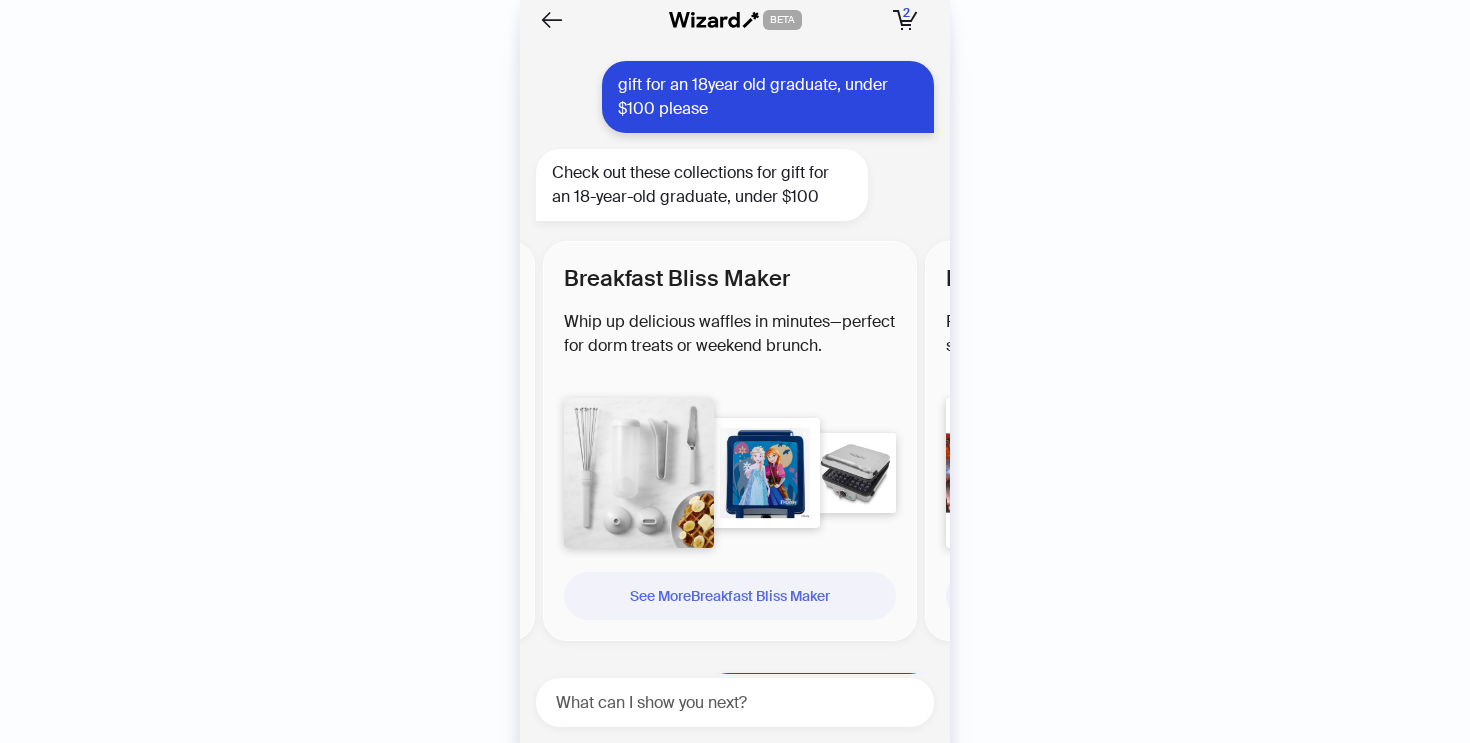 click on "See More  Breakfast Bliss Maker" at bounding box center [730, 596] 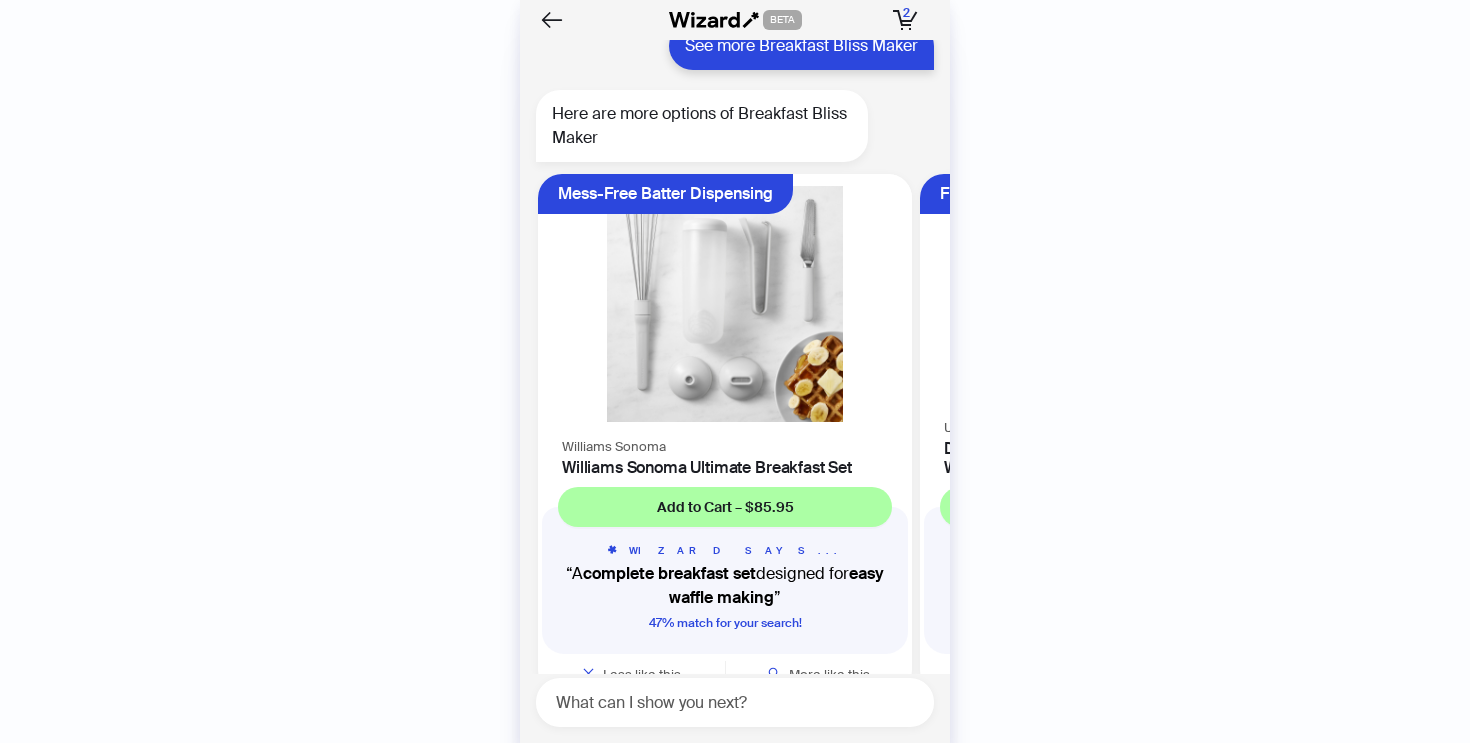 scroll, scrollTop: 8559, scrollLeft: 0, axis: vertical 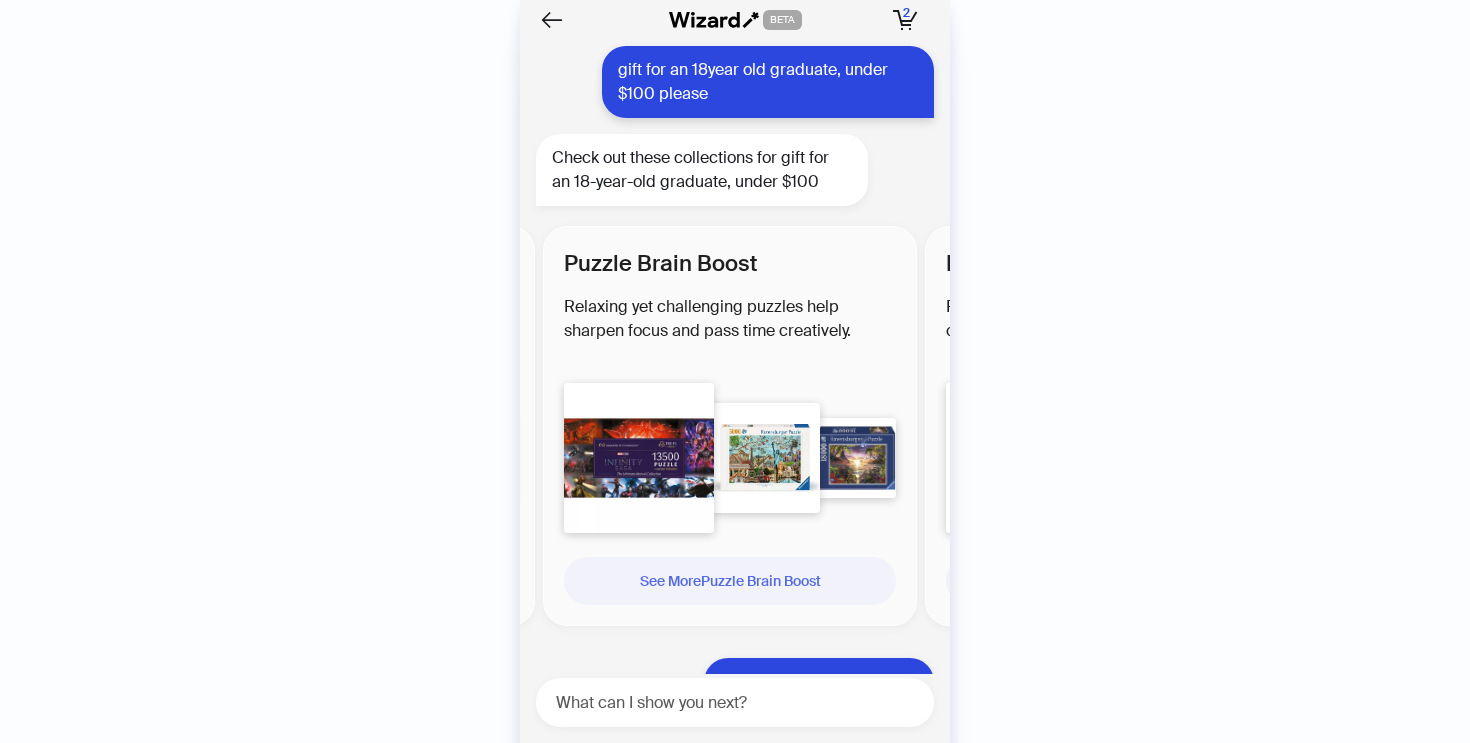 click on "See More  Puzzle Brain Boost" at bounding box center [730, 581] 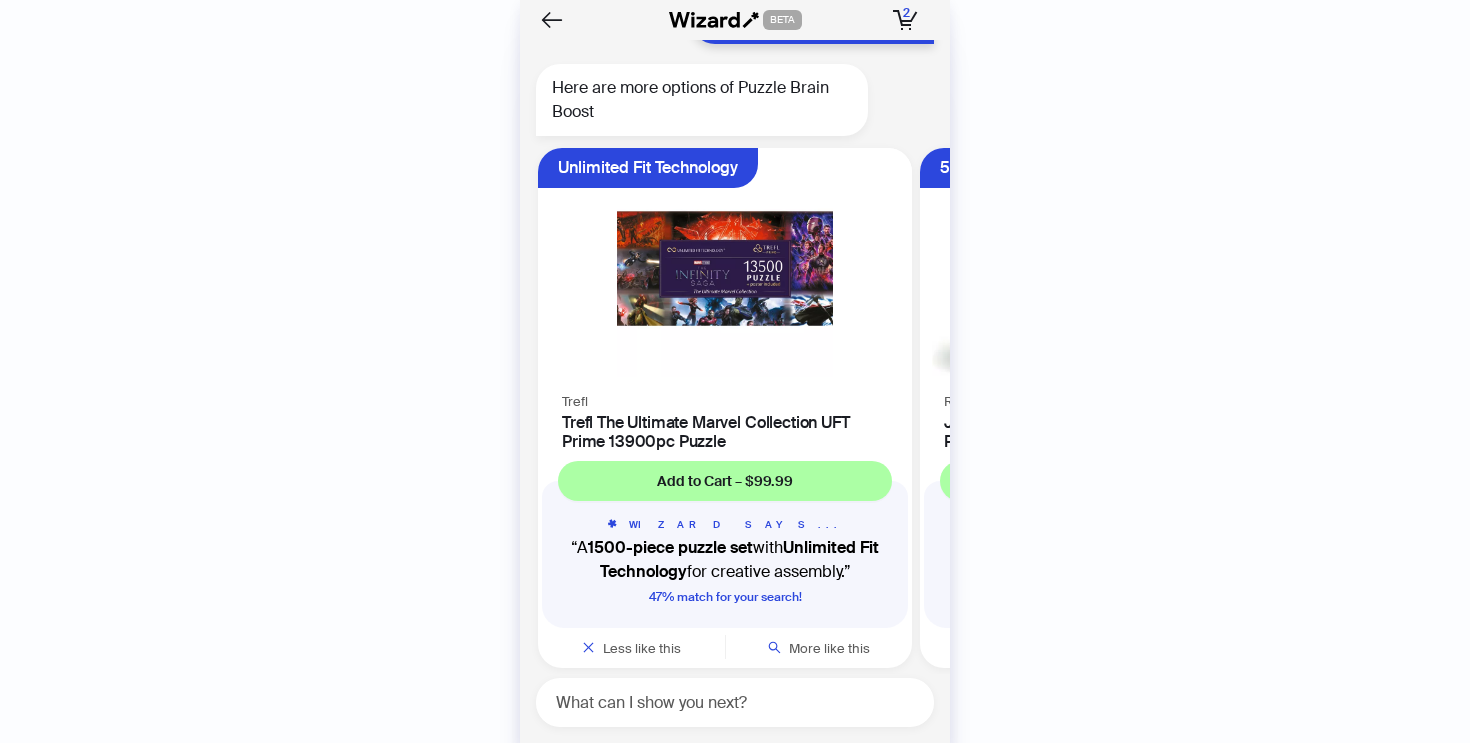 scroll, scrollTop: 9263, scrollLeft: 0, axis: vertical 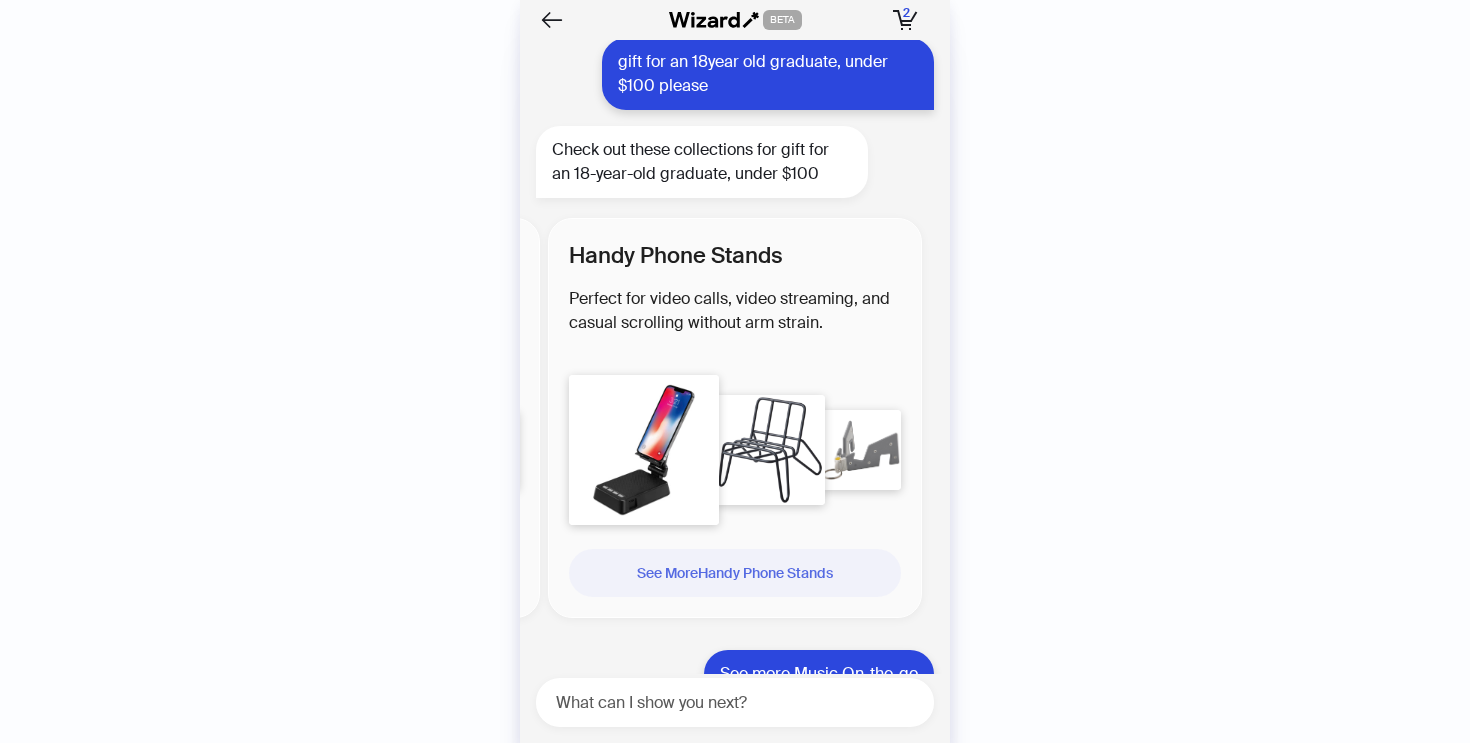 click on "See More  Handy Phone Stands" at bounding box center [735, 573] 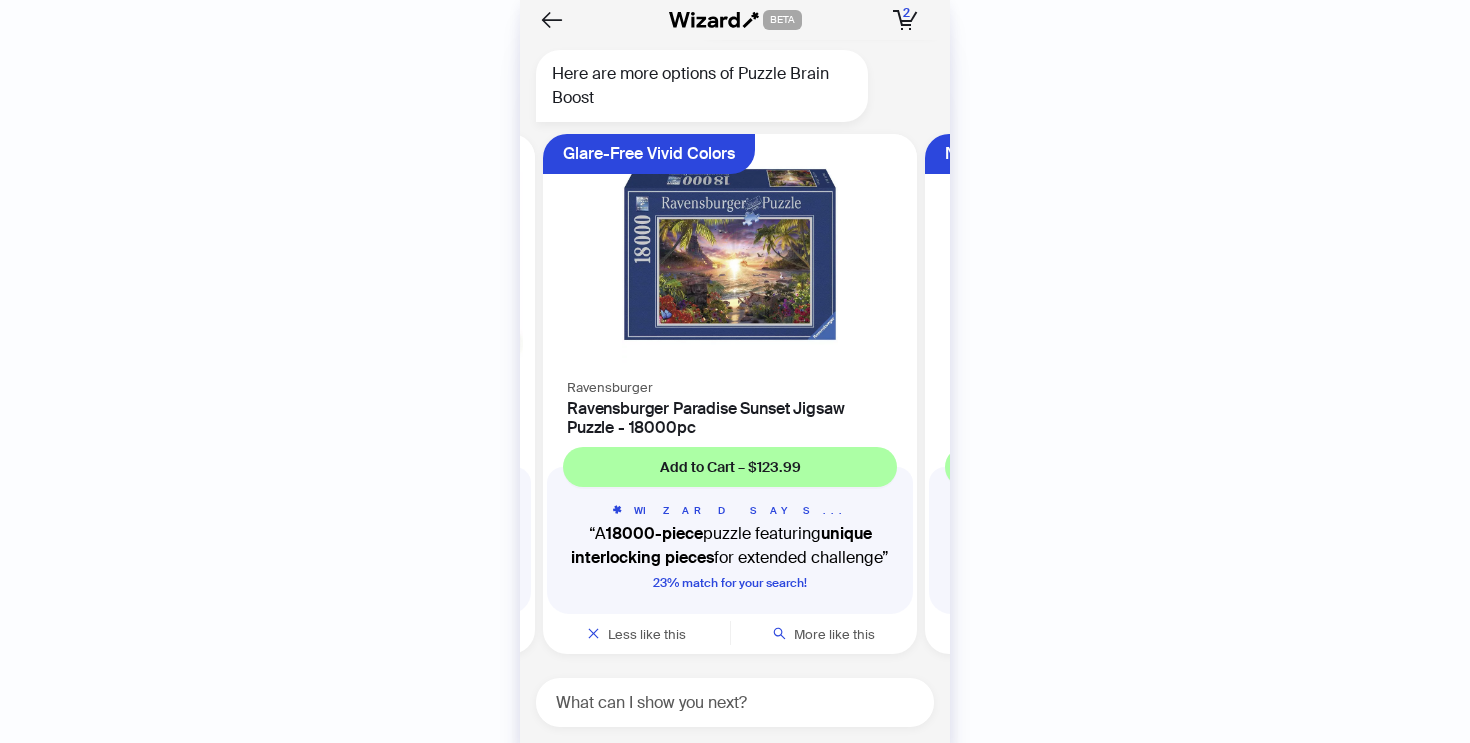 scroll, scrollTop: 9301, scrollLeft: 0, axis: vertical 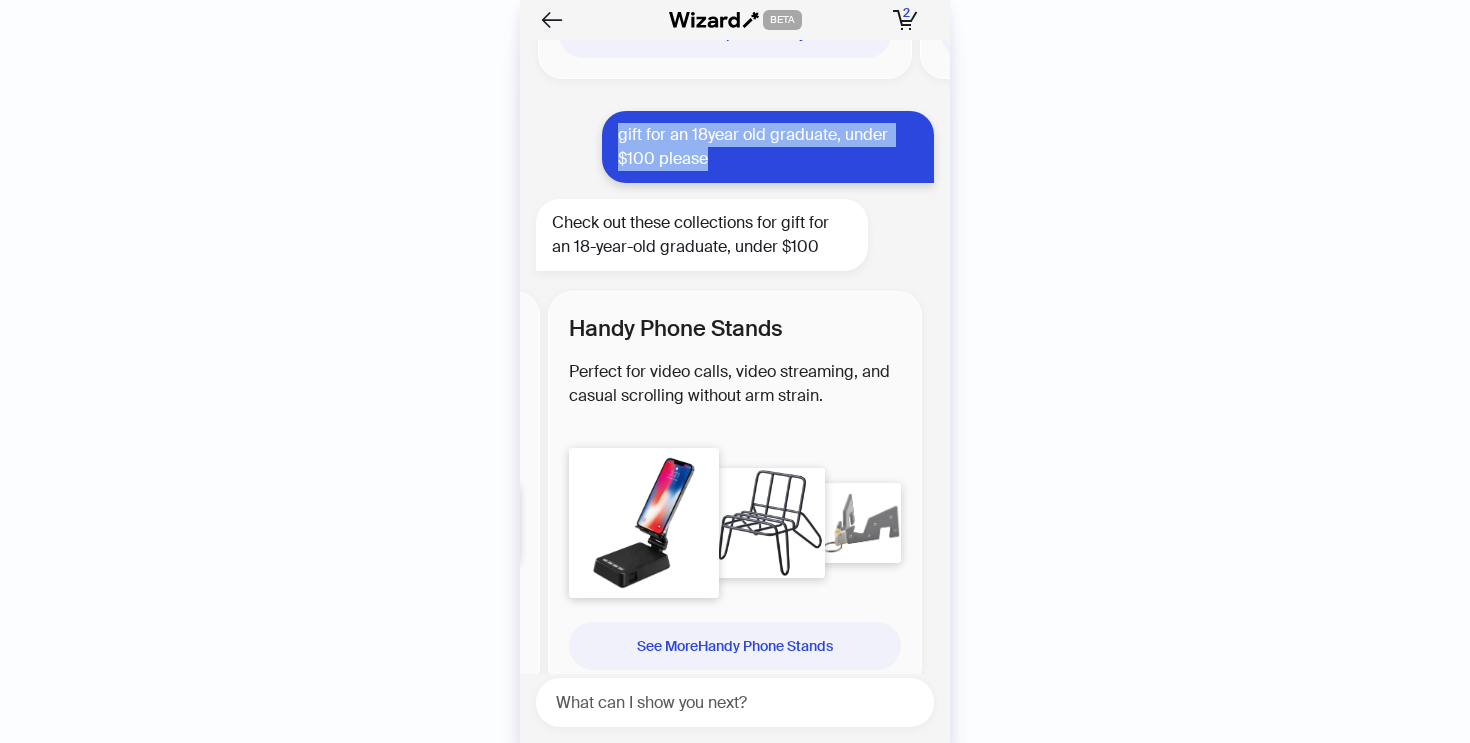 drag, startPoint x: 718, startPoint y: 163, endPoint x: 608, endPoint y: 142, distance: 111.9866 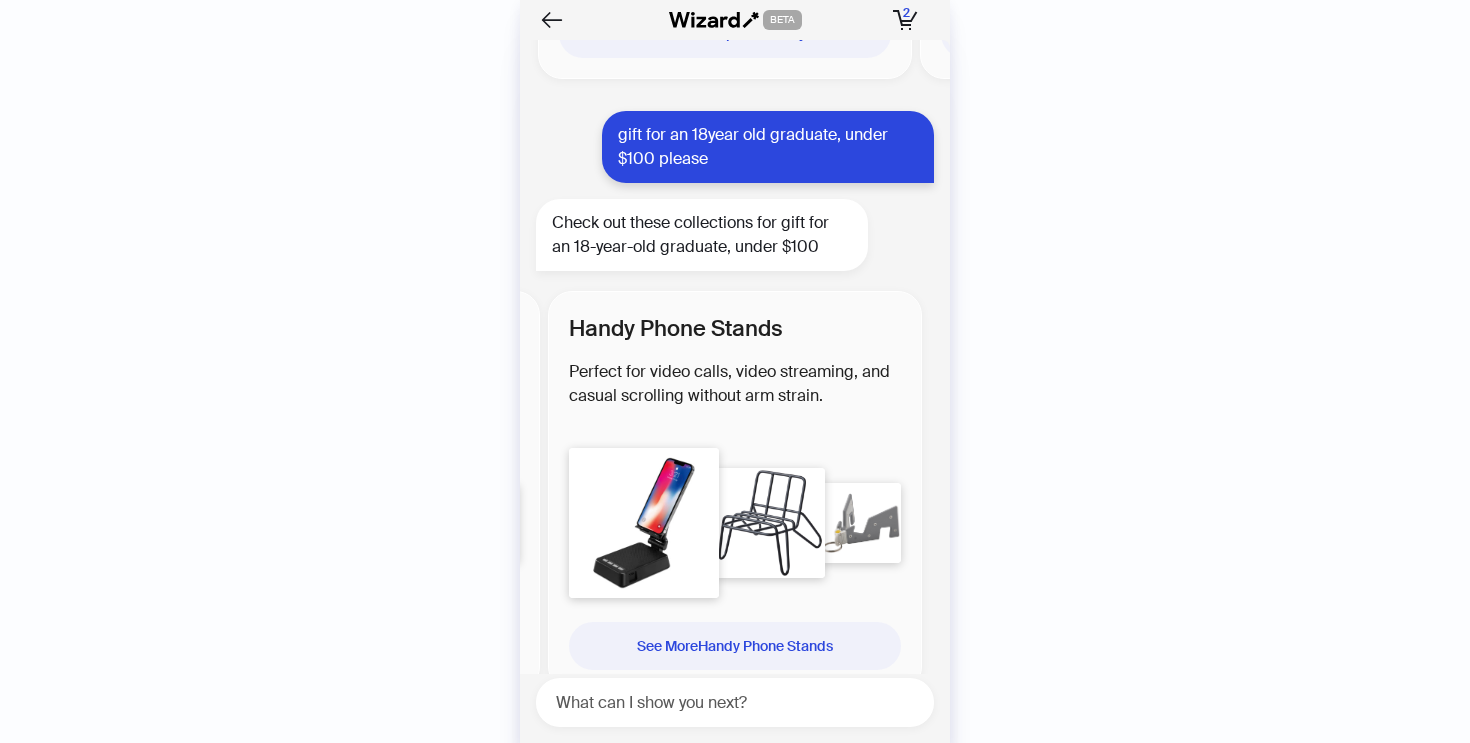 click on "**********" at bounding box center (735, 371) 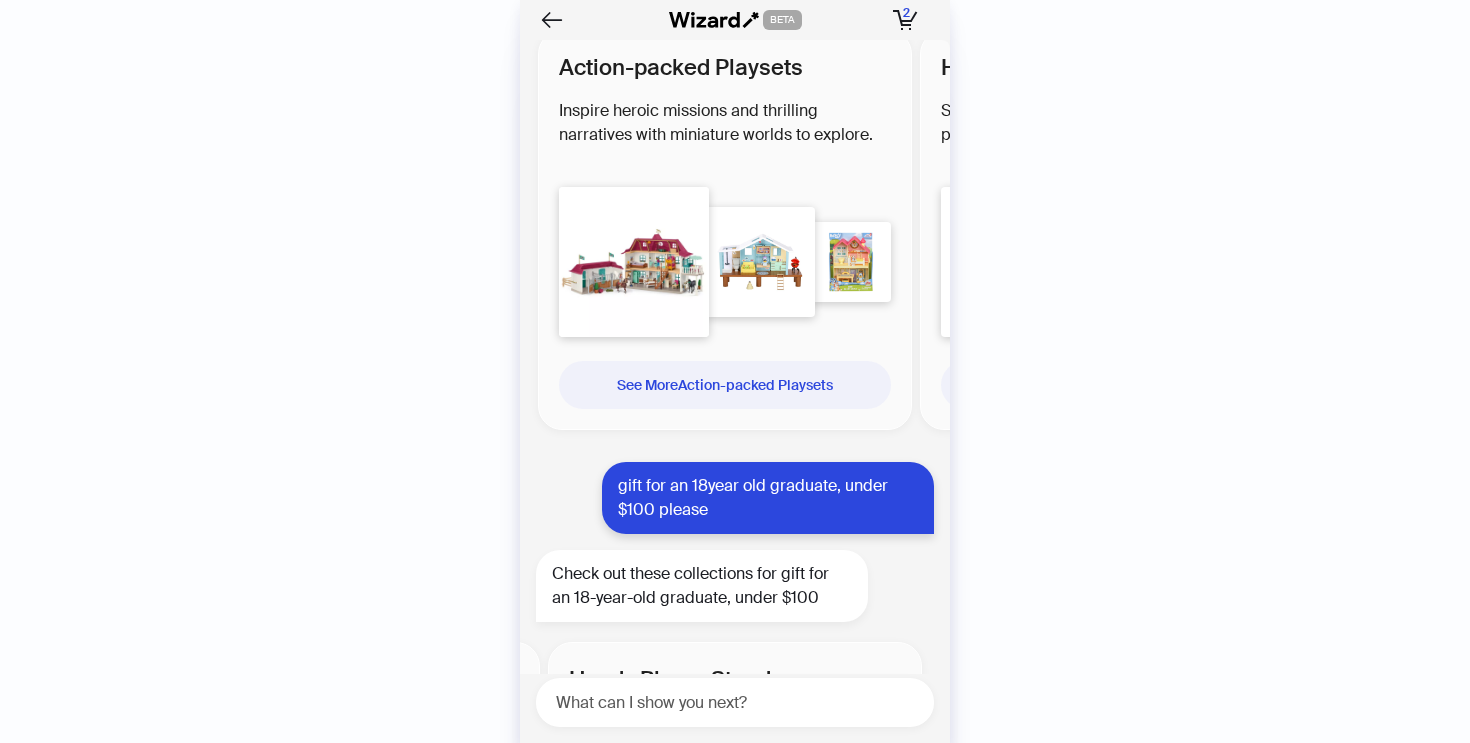 scroll, scrollTop: 5365, scrollLeft: 0, axis: vertical 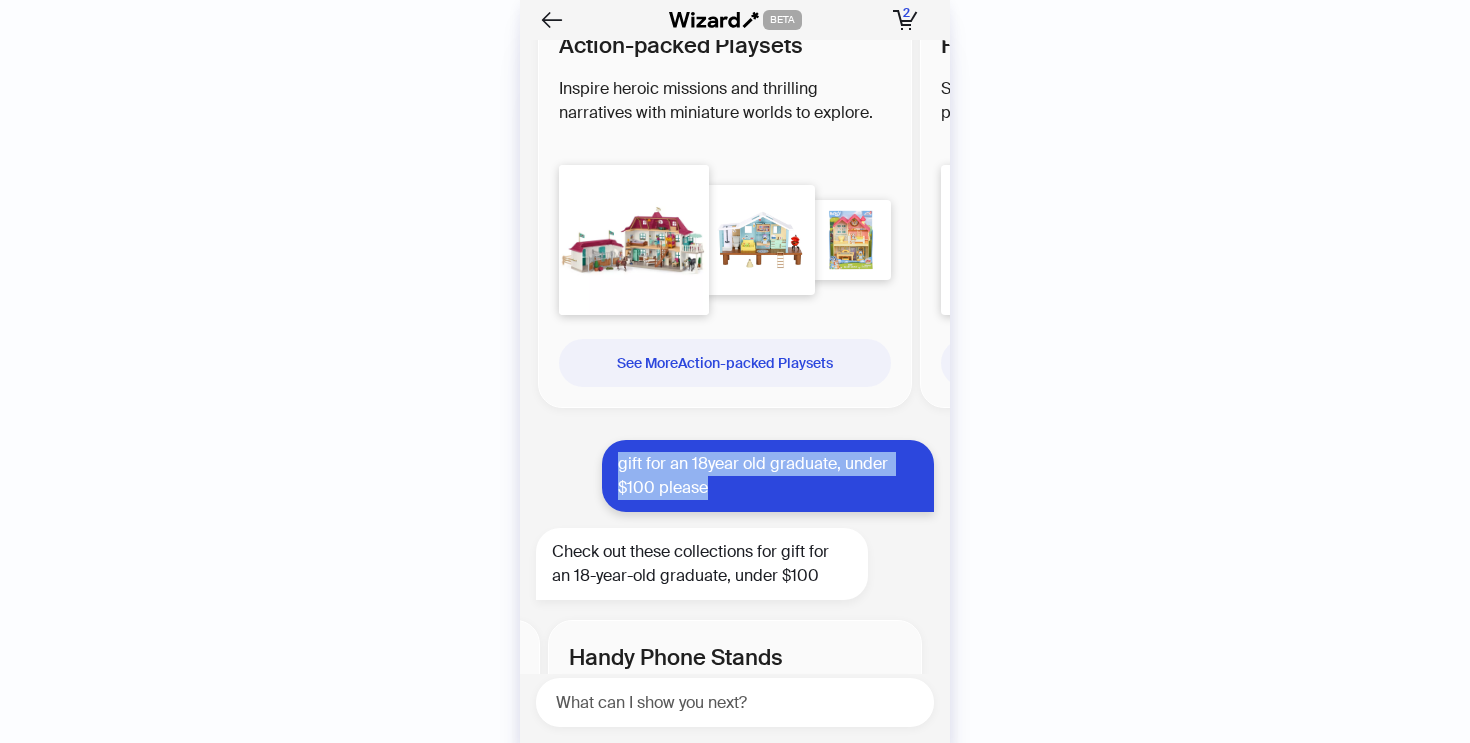 drag, startPoint x: 726, startPoint y: 490, endPoint x: 606, endPoint y: 468, distance: 122 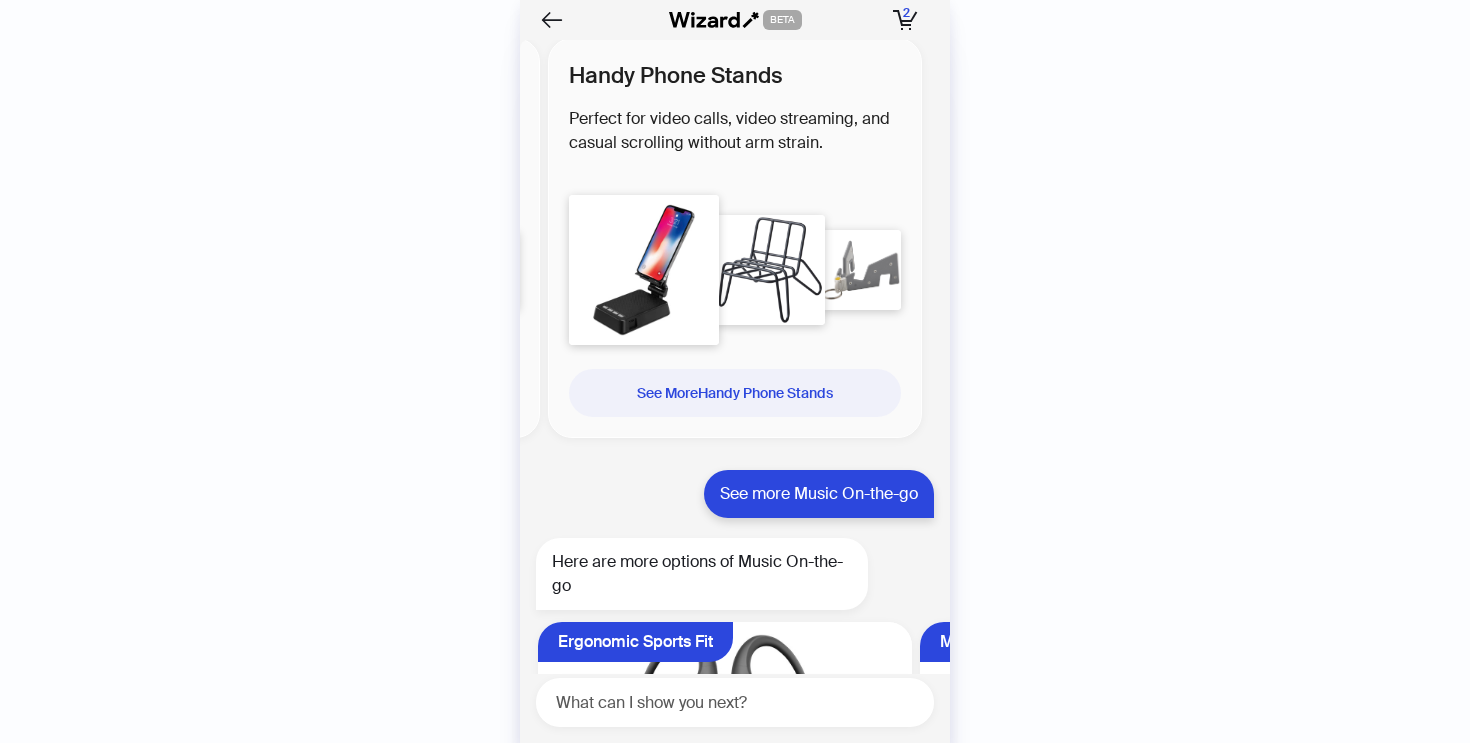 scroll, scrollTop: 5925, scrollLeft: 0, axis: vertical 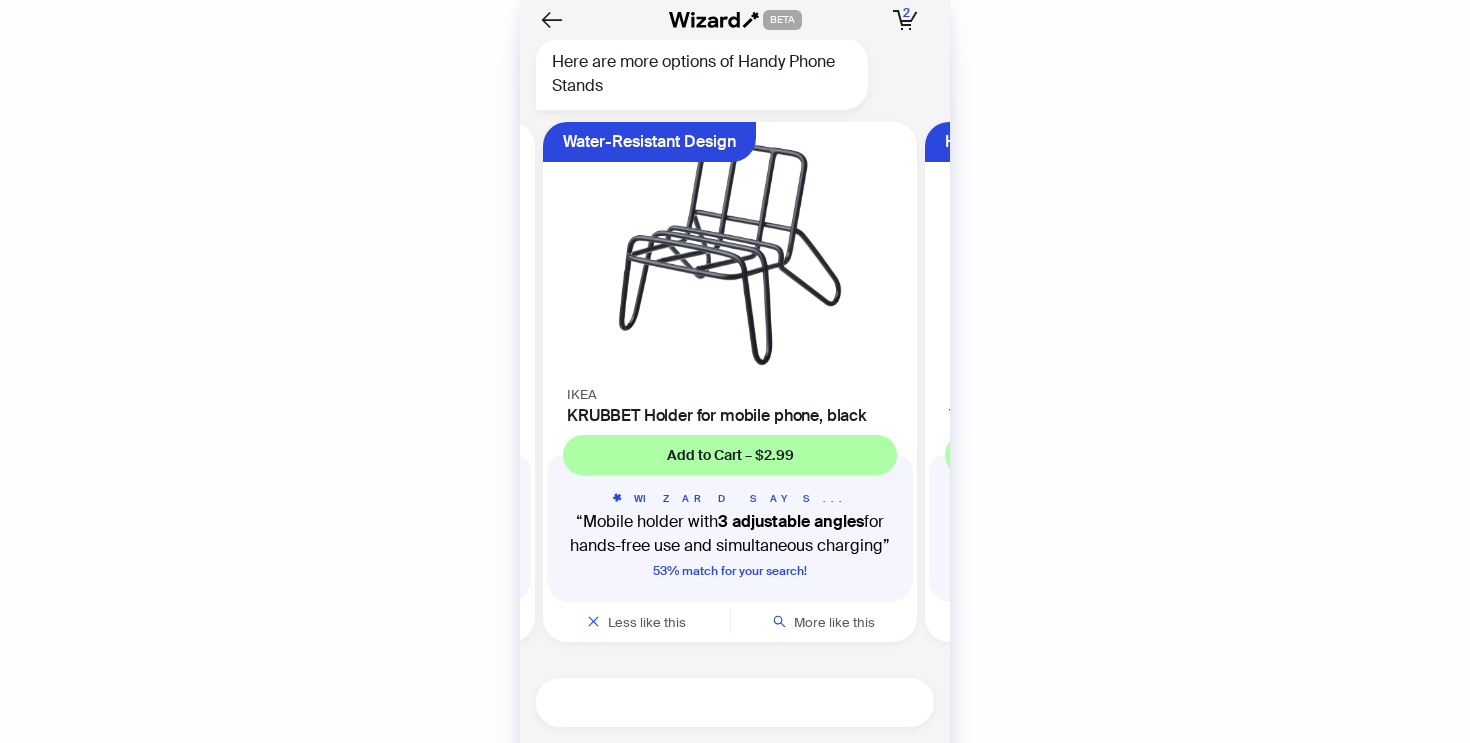 click at bounding box center (743, 702) 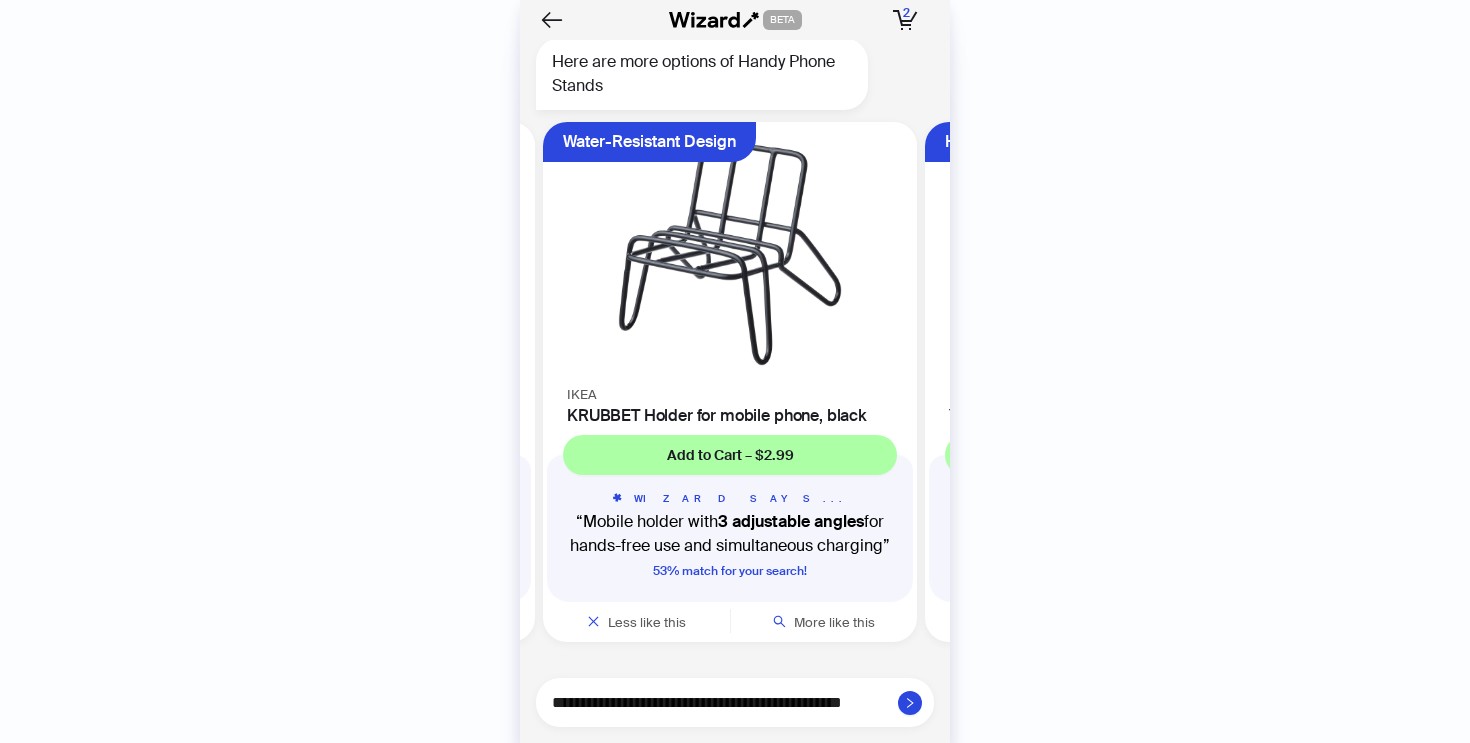 scroll, scrollTop: 9995, scrollLeft: 0, axis: vertical 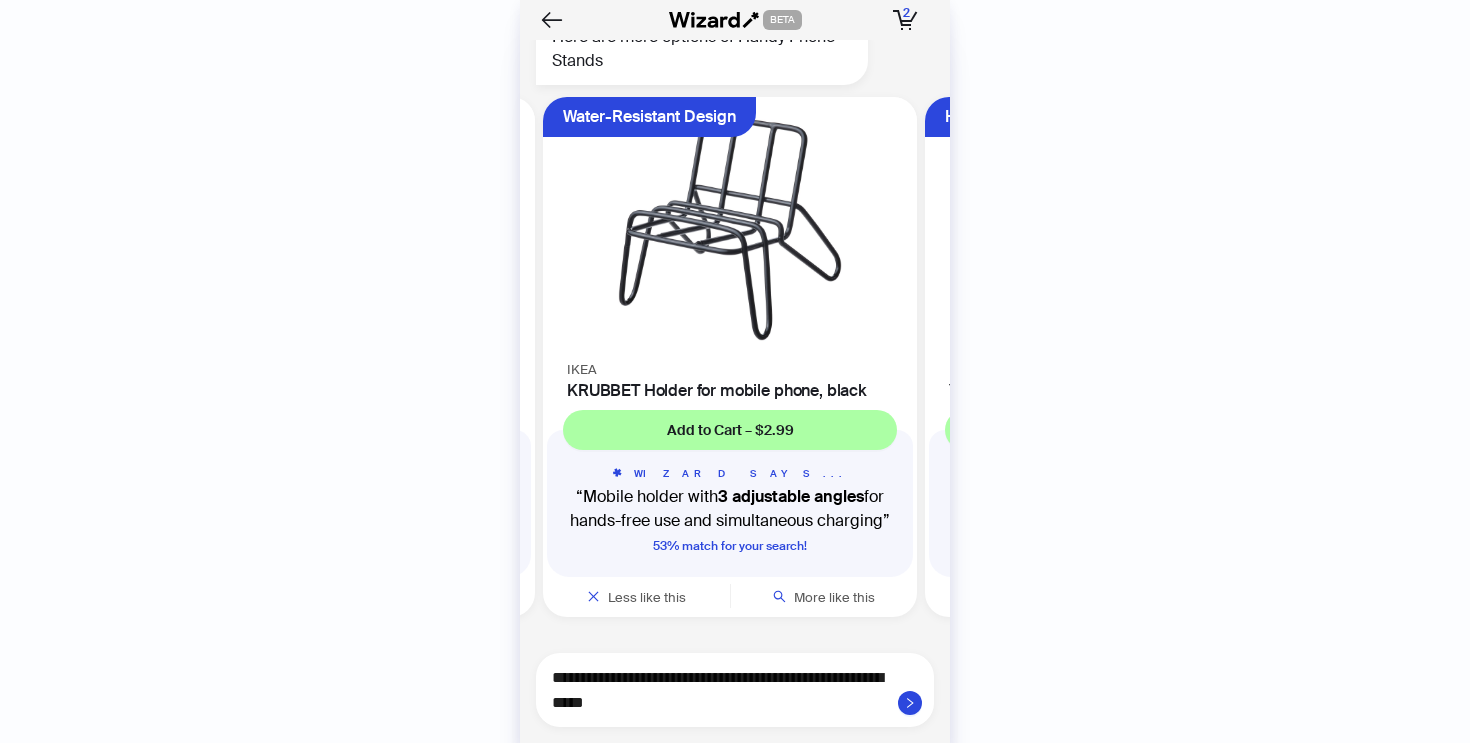 type on "**********" 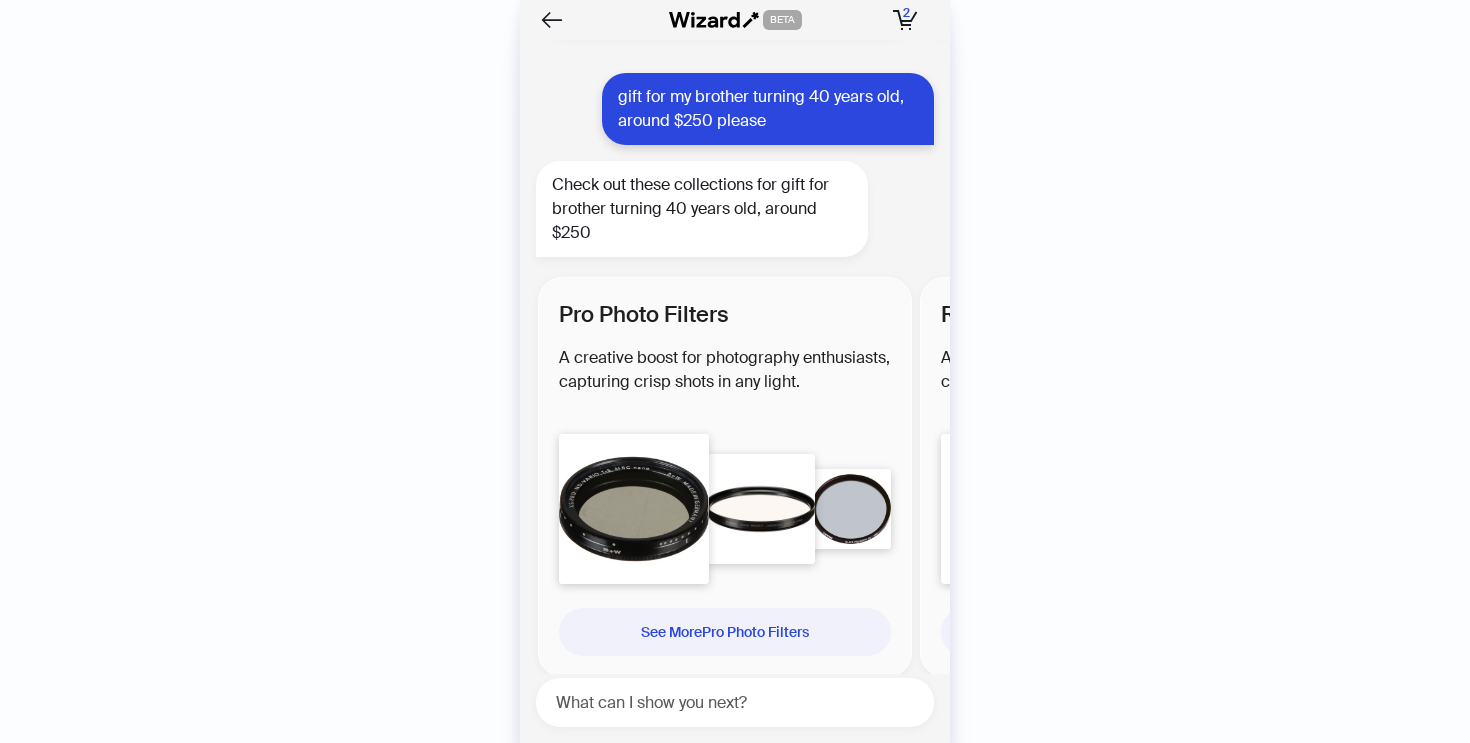 scroll, scrollTop: 10606, scrollLeft: 0, axis: vertical 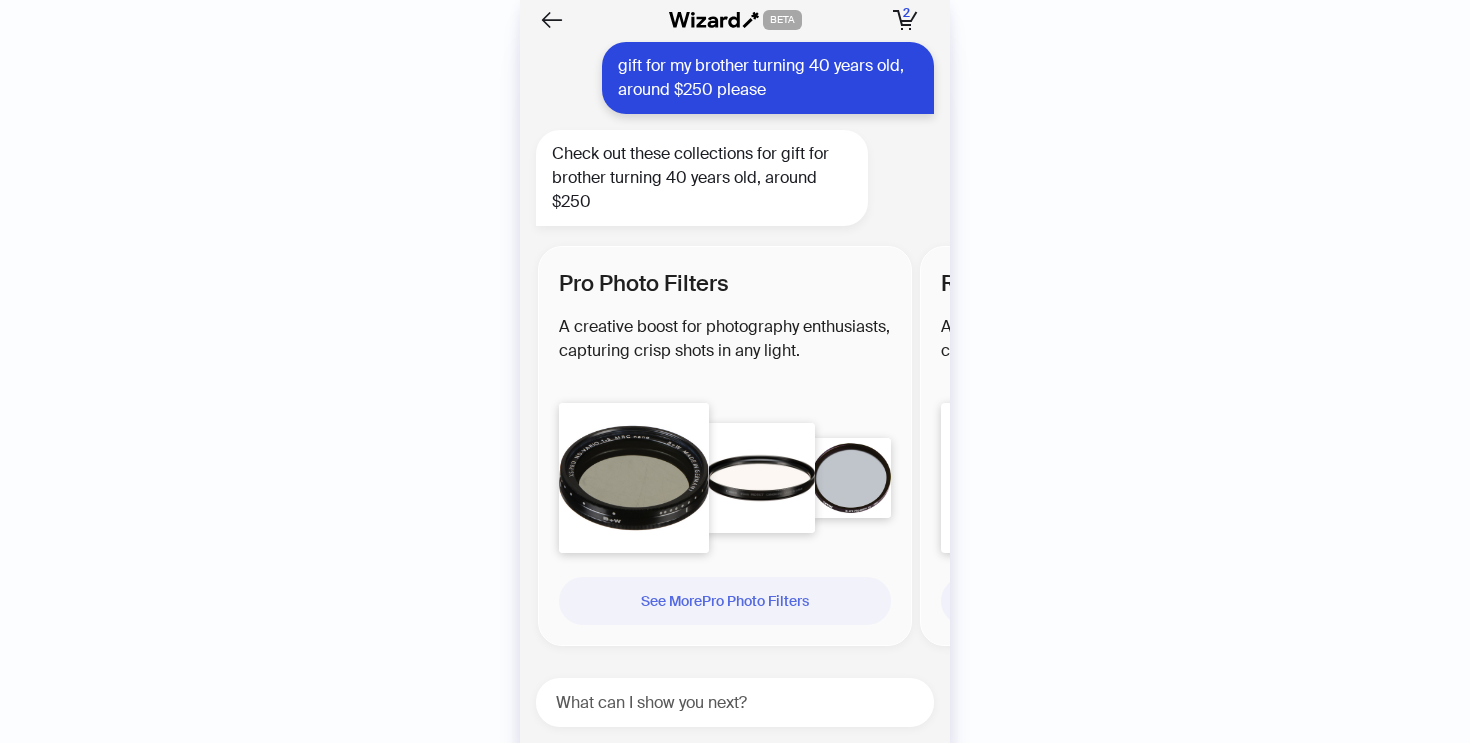 click on "See More  Pro Photo Filters" at bounding box center (725, 601) 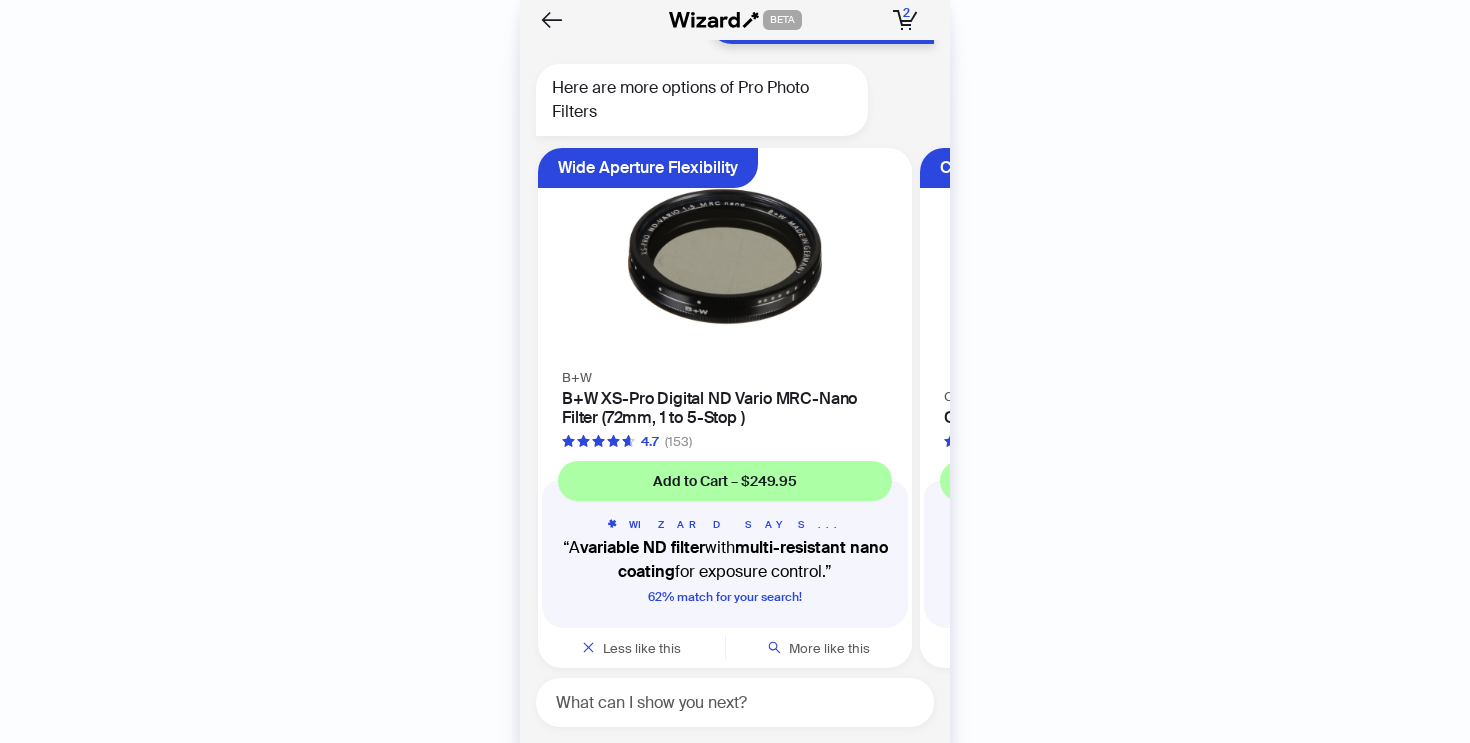 scroll, scrollTop: 11314, scrollLeft: 0, axis: vertical 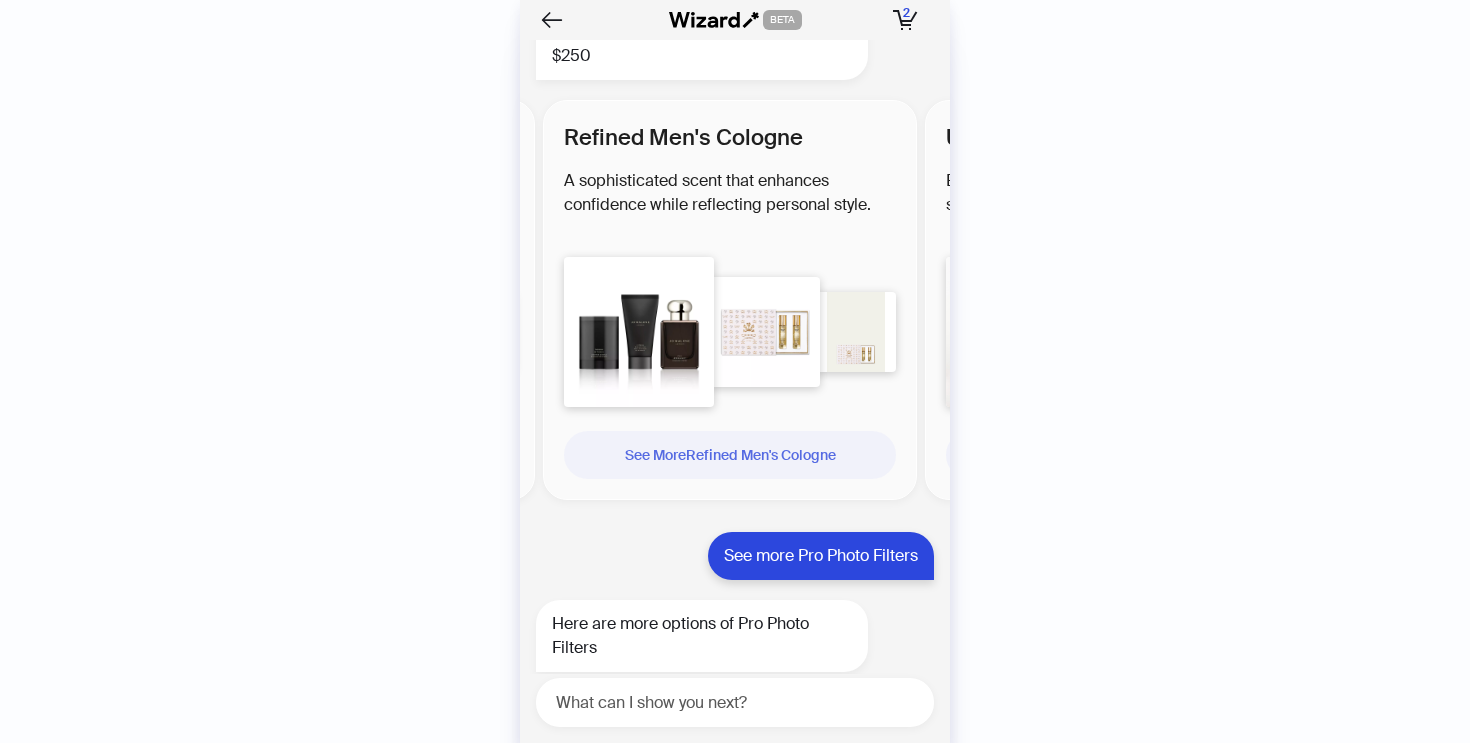 click on "See More  Refined Men's Cologne" at bounding box center (730, 455) 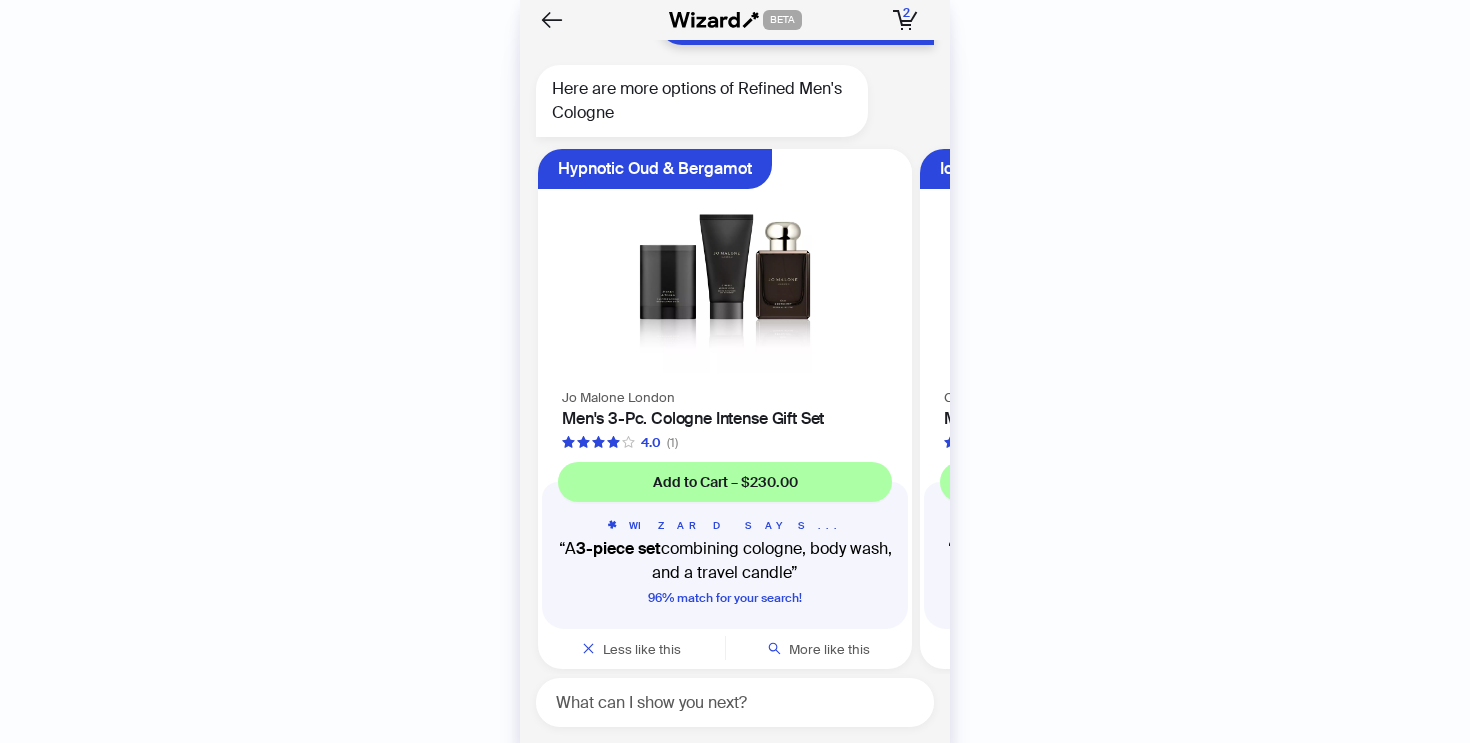 scroll, scrollTop: 12018, scrollLeft: 0, axis: vertical 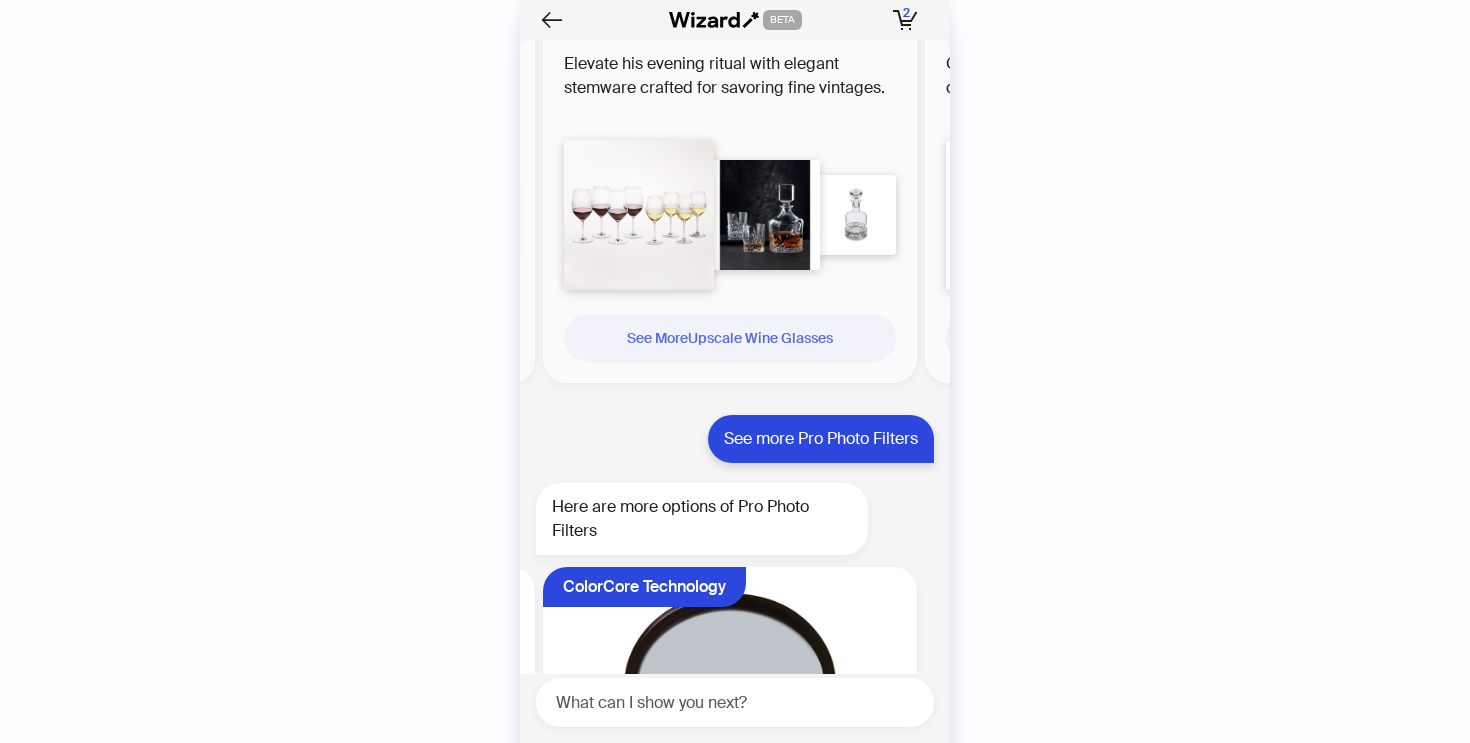 click on "See More  Upscale Wine Glasses" at bounding box center [730, 338] 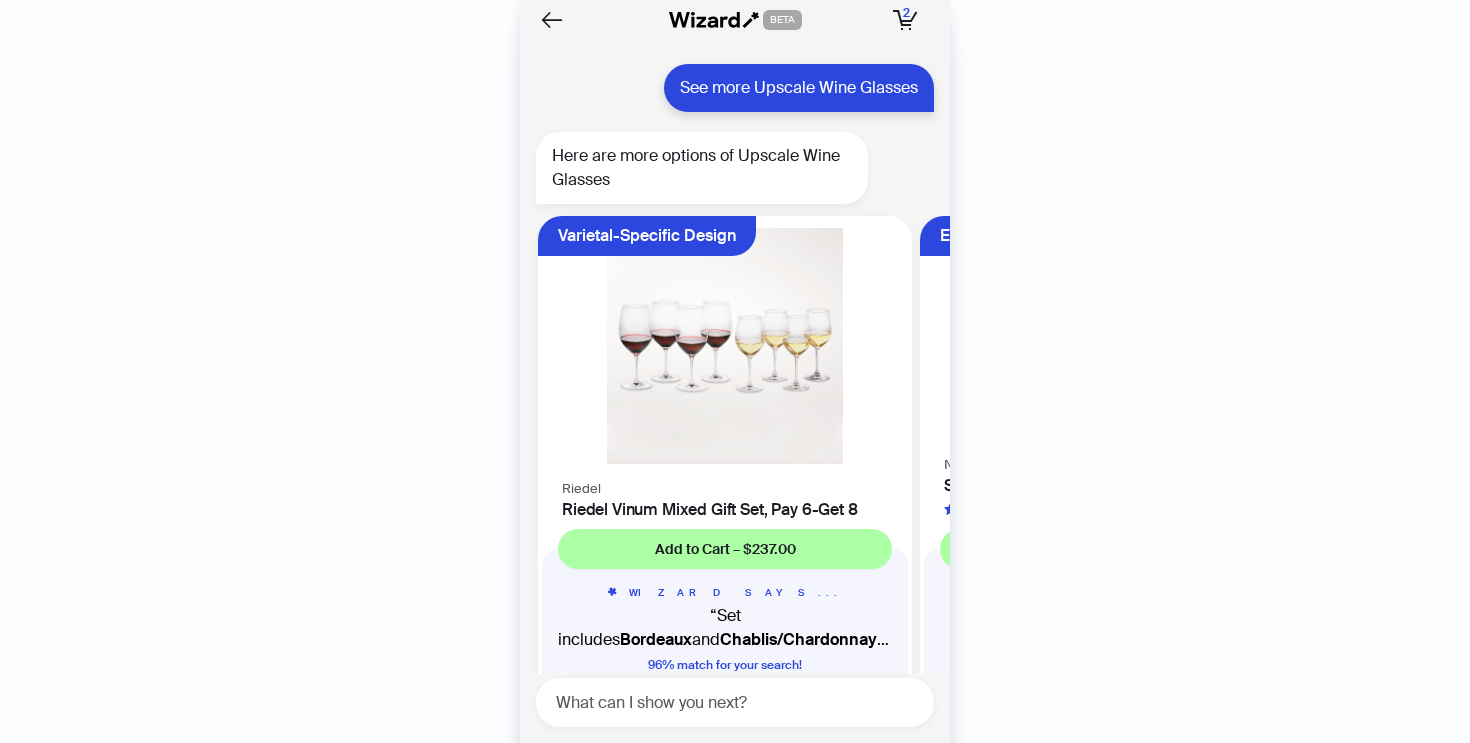 scroll, scrollTop: 12722, scrollLeft: 0, axis: vertical 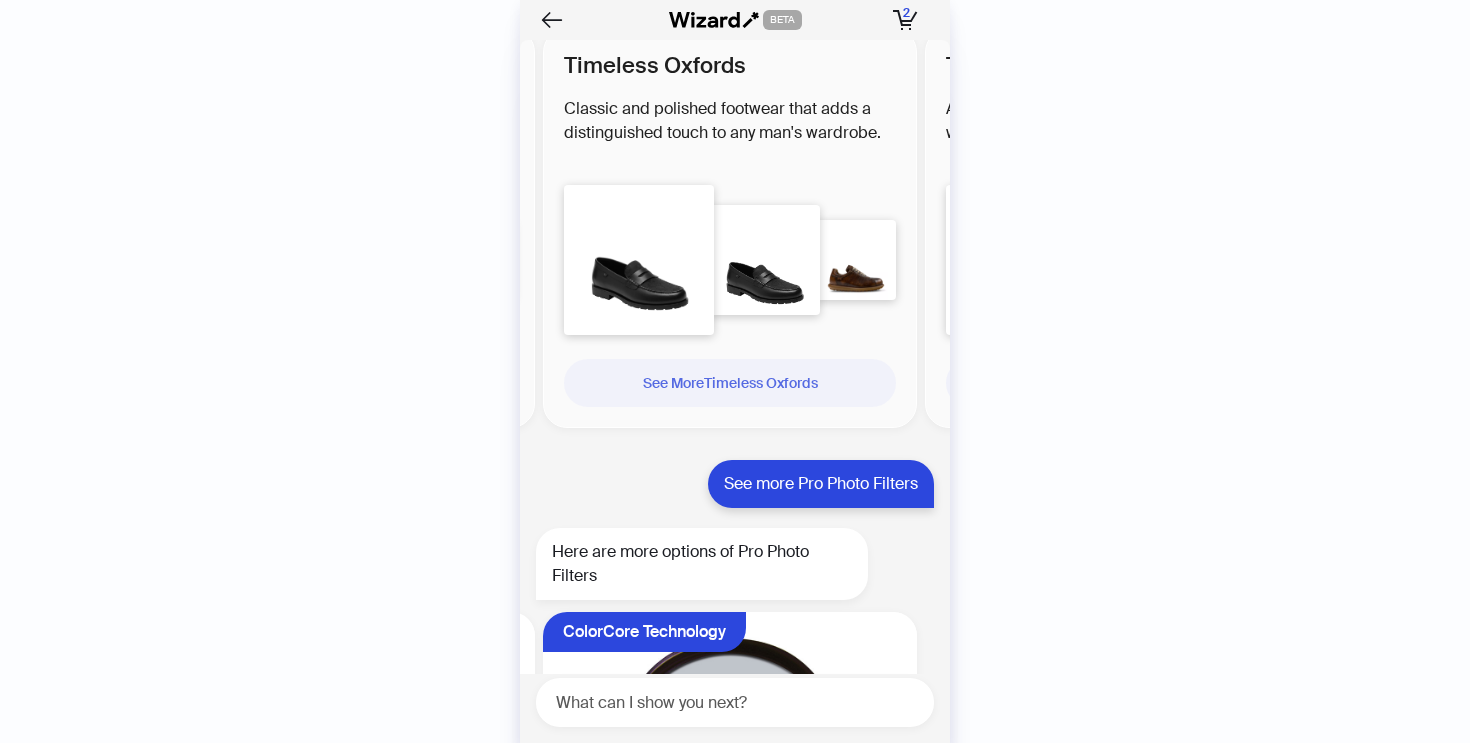 click on "See More  Timeless Oxfords" at bounding box center (730, 383) 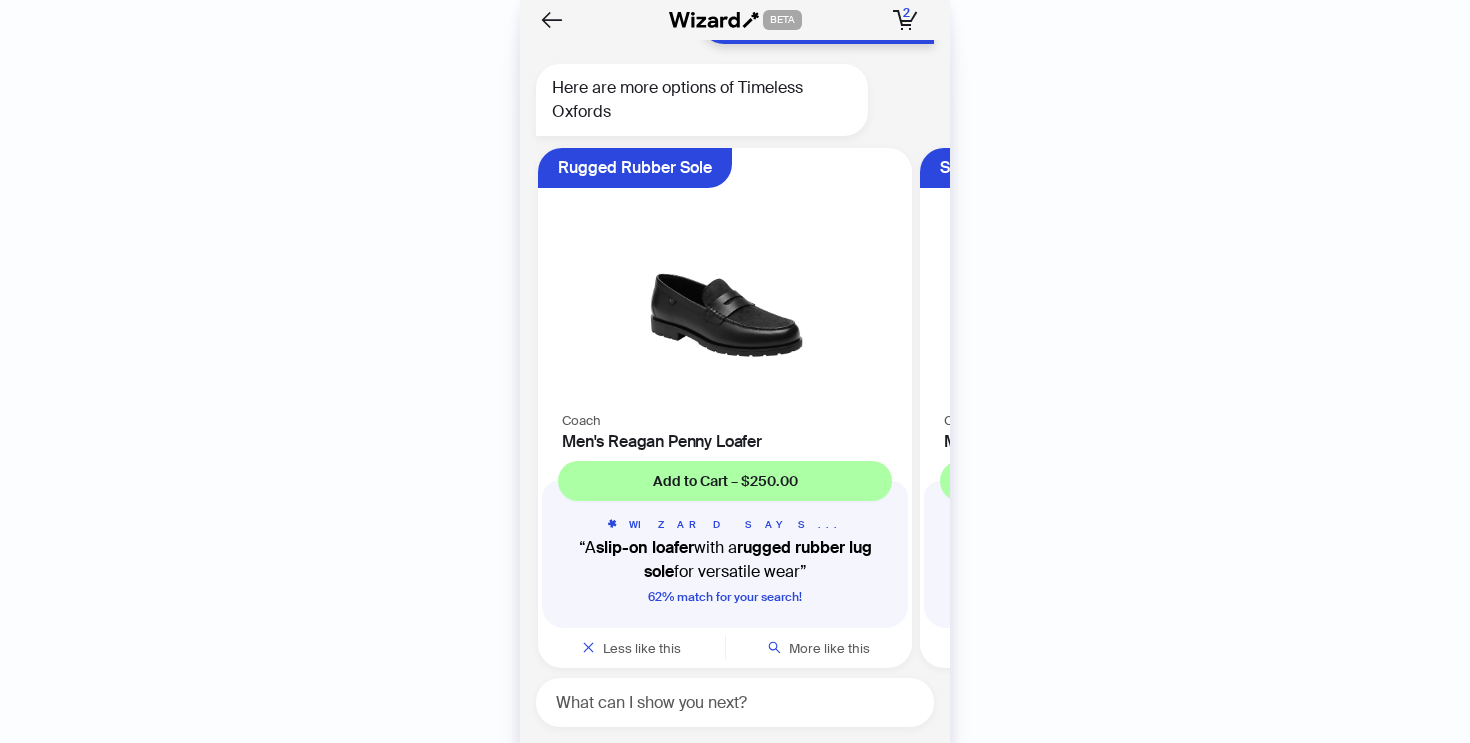 scroll, scrollTop: 13426, scrollLeft: 0, axis: vertical 